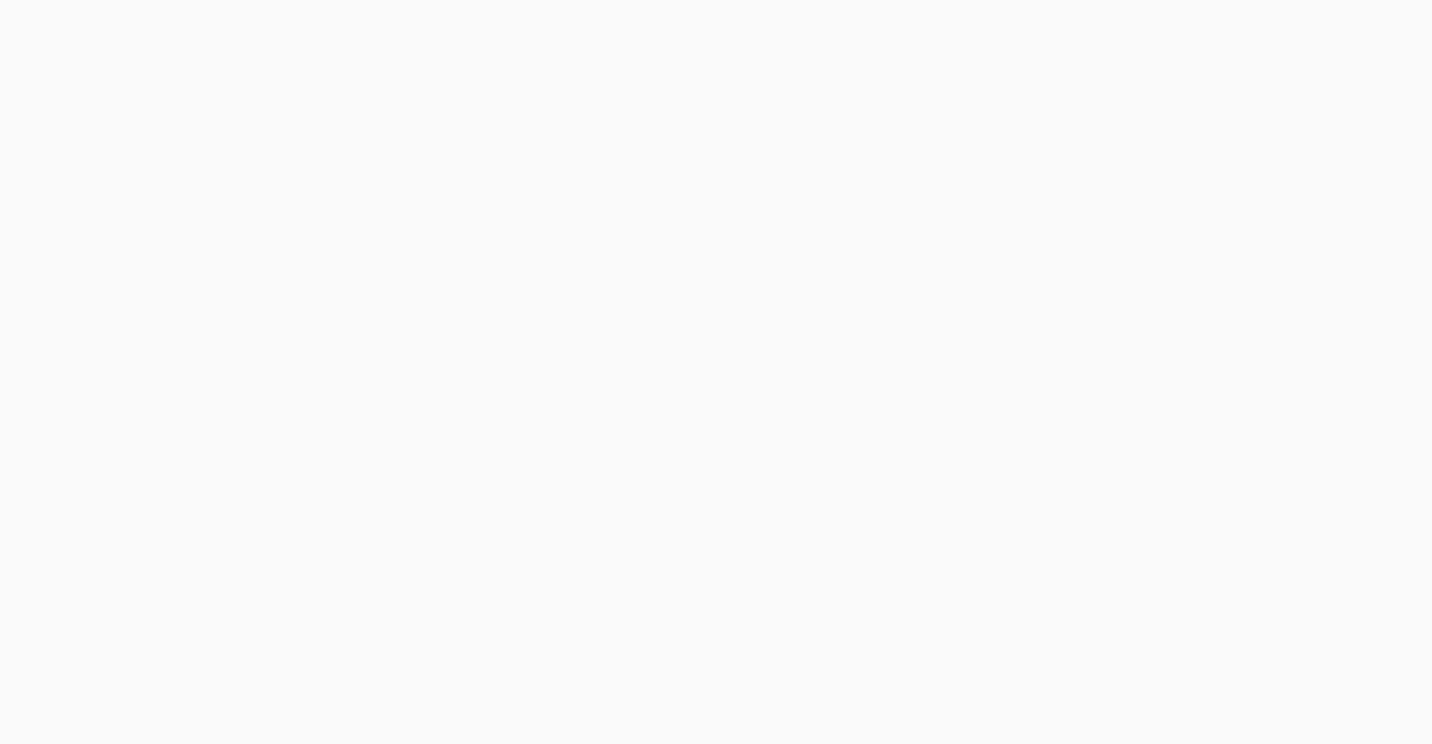 scroll, scrollTop: 0, scrollLeft: 0, axis: both 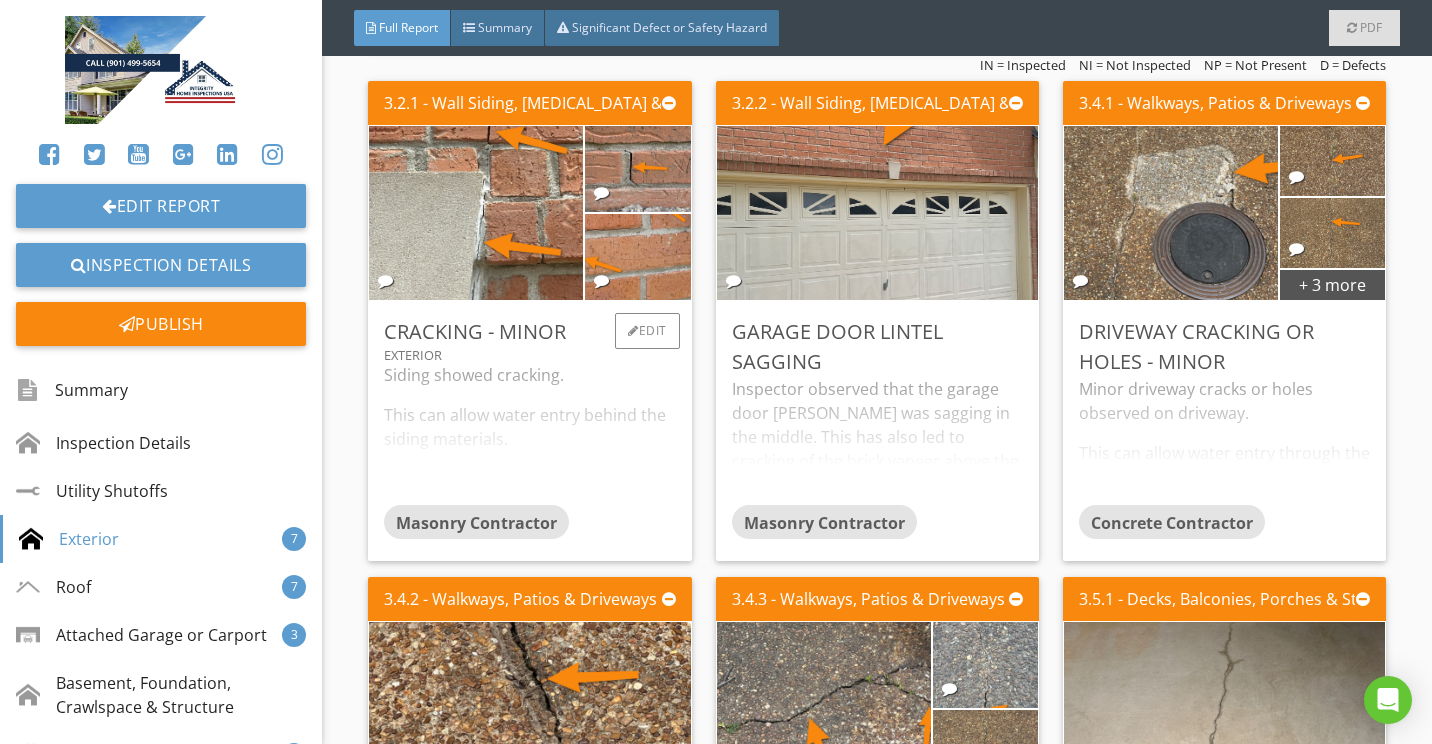 click on "Siding showed cracking.  This can allow water entry behind the siding materials. I recommend a masonry or siding professional for repair." at bounding box center [529, 434] 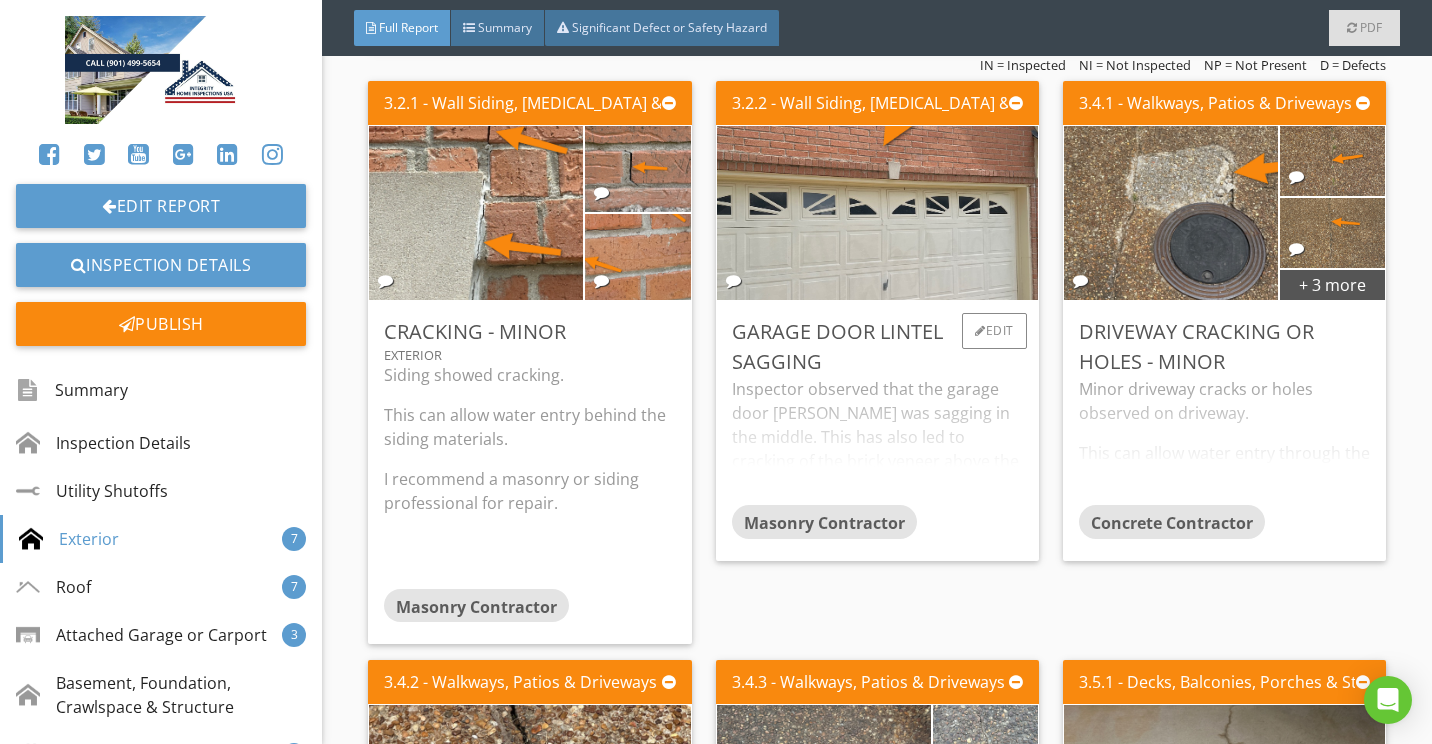 click on "Inspector observed that the garage door lintel was sagging in the middle. This has also led to cracking of the brick veneer above the garage door. Recommend having a masonry professional, evaluate the lintel for repair or replacement as necessary." at bounding box center (877, 441) 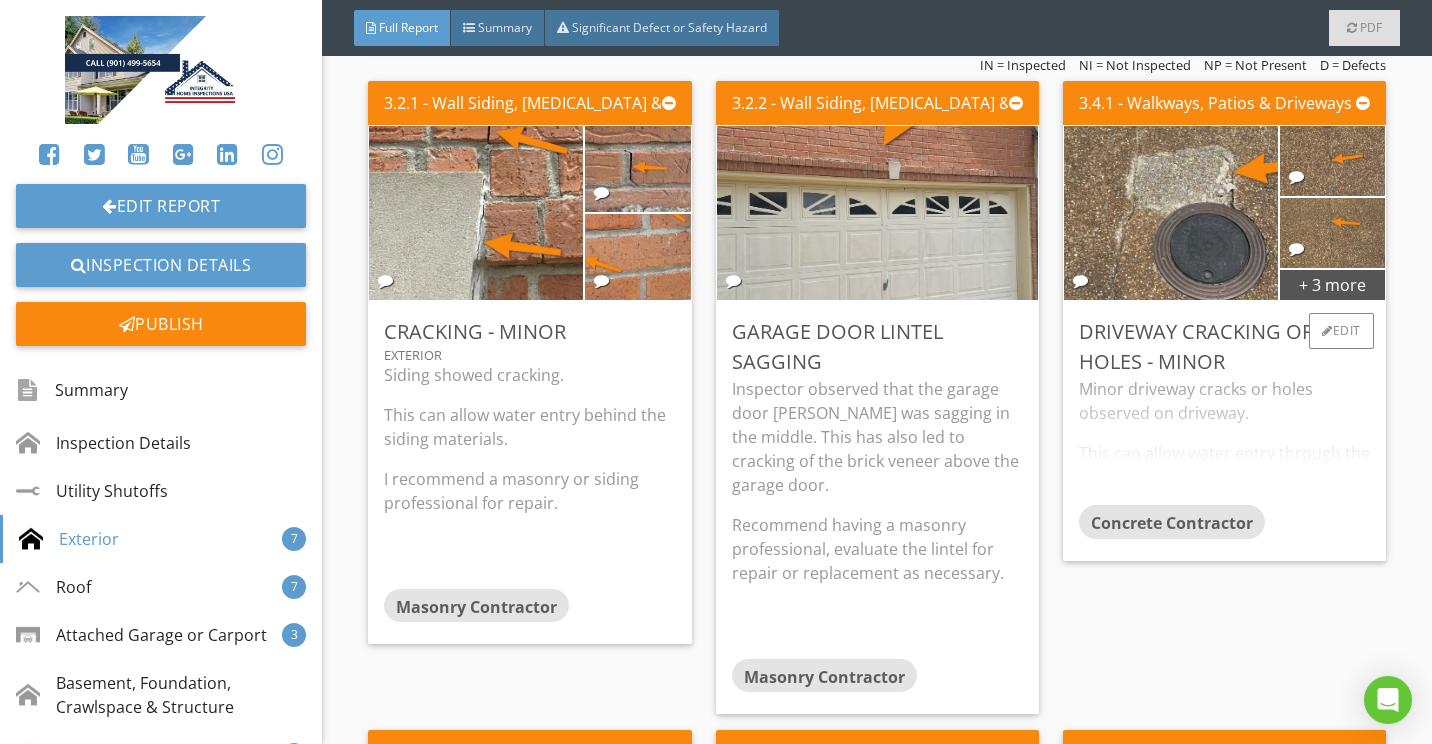 click on "Minor driveway cracks or holes observed on driveway. This can allow water entry through the cracks and cause deterioration of materials, heaving or settling. Photos of minor driveway cracks may not be all-inclusive of all minor cracks, but rather are a representation of the condition noted at the time of the inspection. Recommend having a concrete contractor patch/seal." at bounding box center [1224, 441] 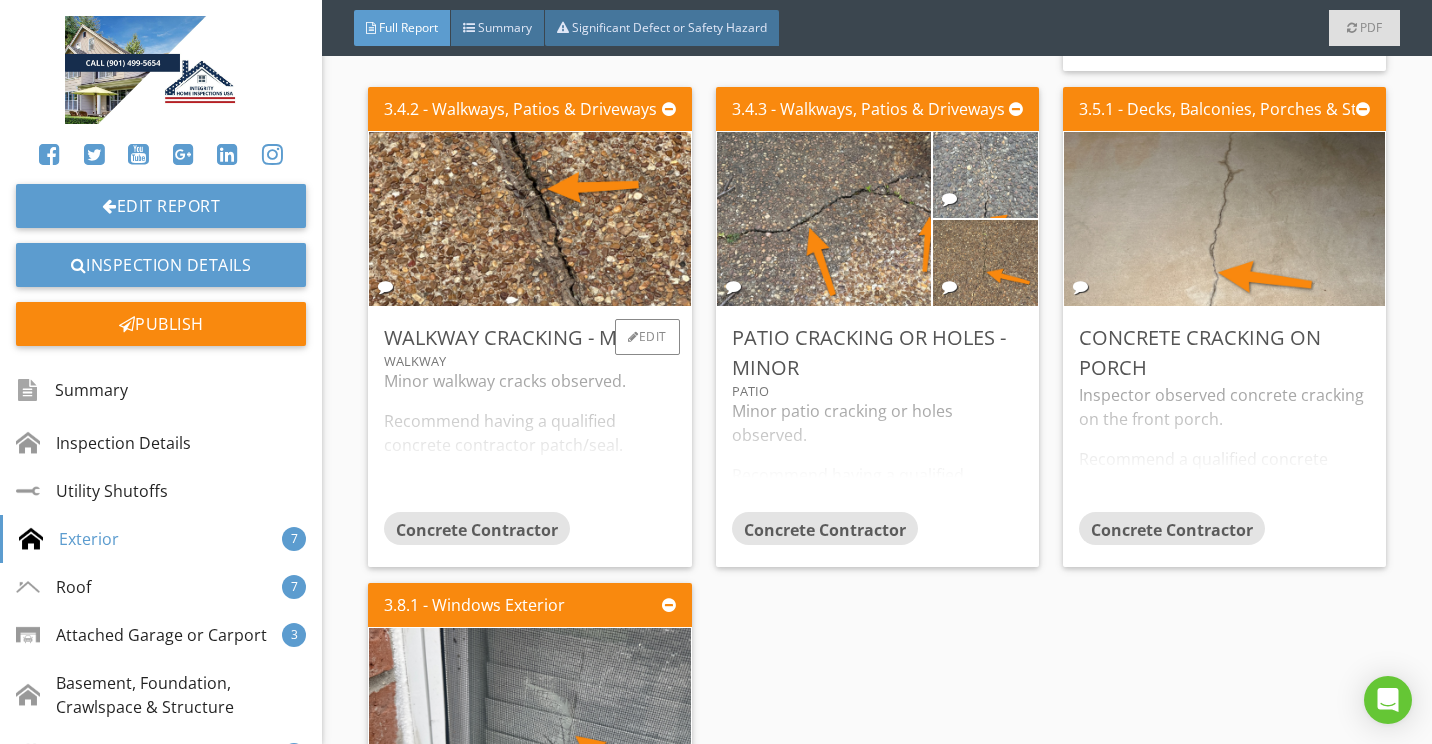 scroll, scrollTop: 2400, scrollLeft: 0, axis: vertical 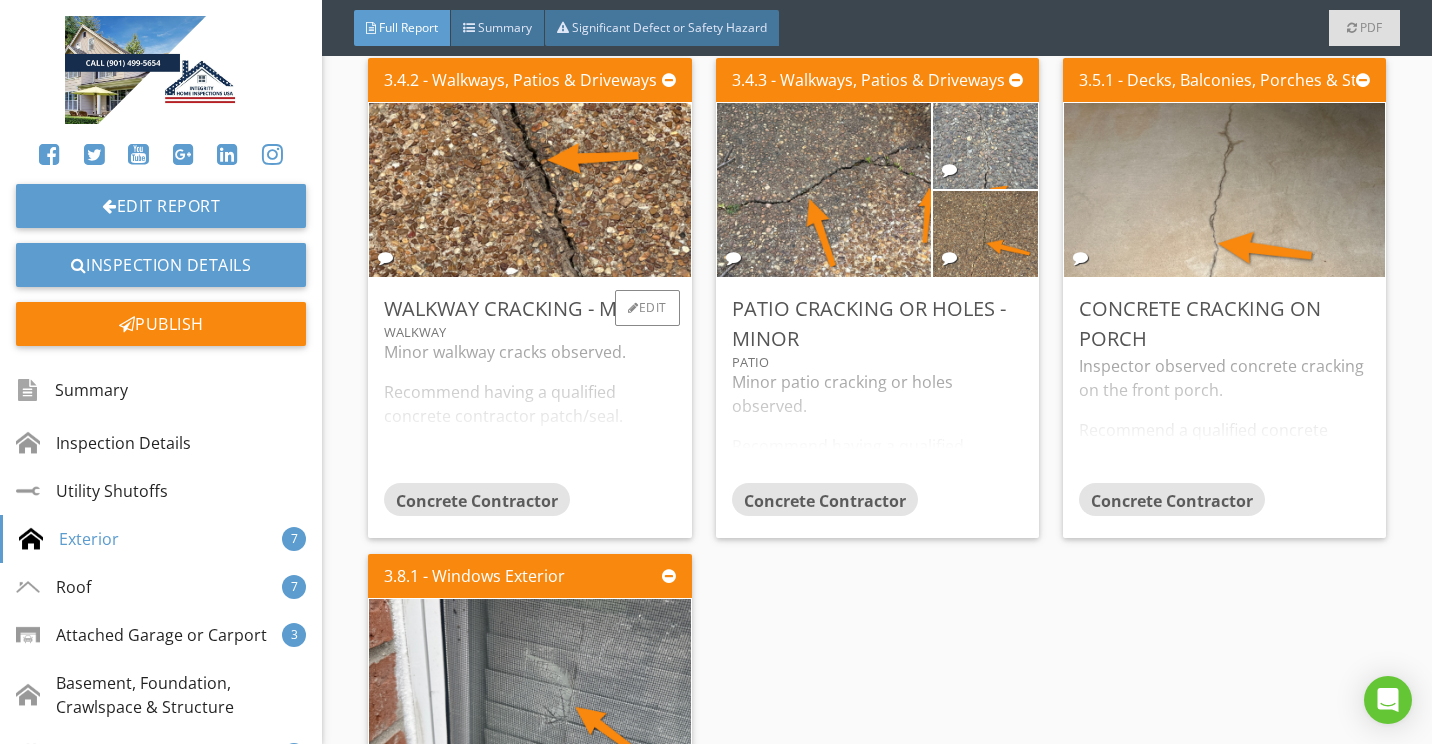 click on "Minor walkway cracks observed.  Recommend having a qualified concrete contractor patch/seal." at bounding box center [529, 411] 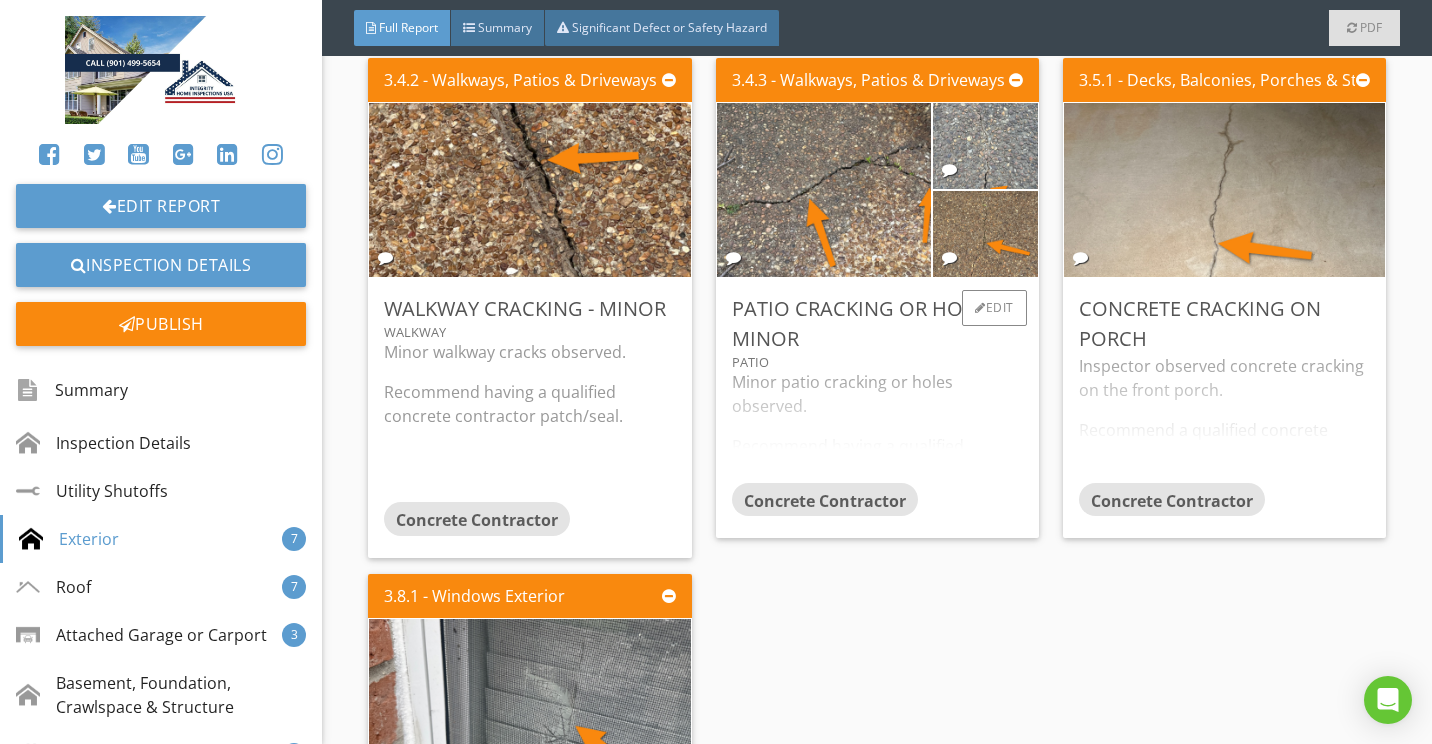 click on "Patio" at bounding box center [877, 362] 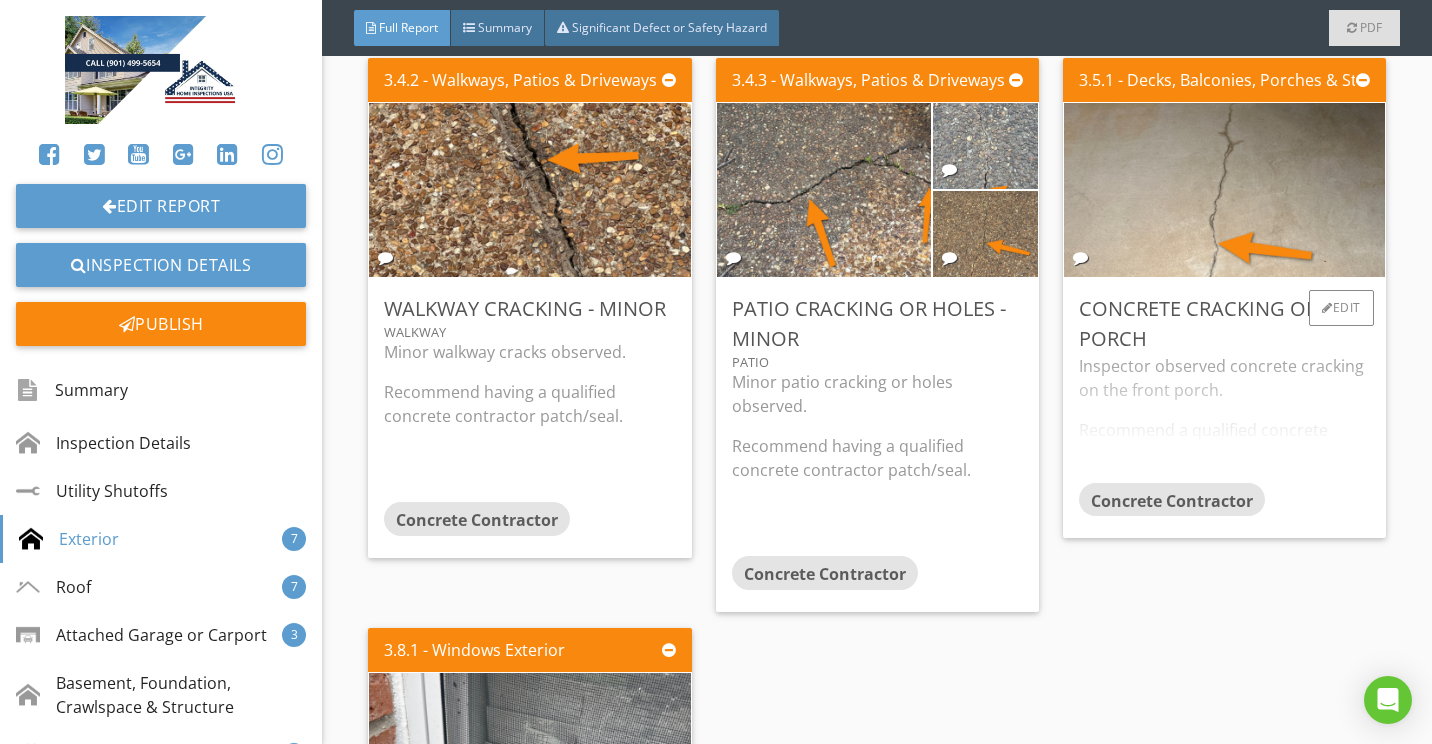 click on "Inspector observed concrete cracking on the front porch.  Recommend a qualified concrete contractor for repair." at bounding box center [1224, 418] 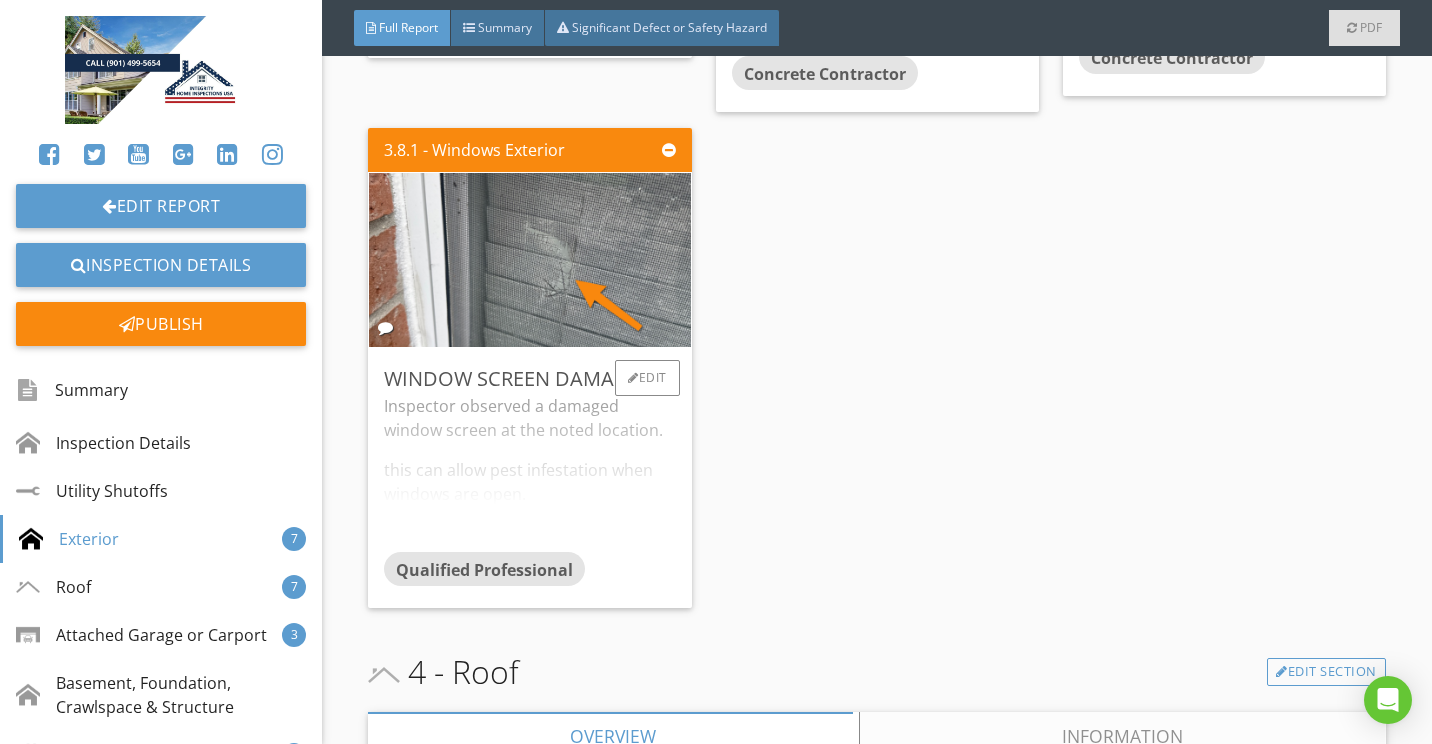 click on "Inspector observed a damaged window screen at the noted location. this can allow pest infestation when windows are open. Recommend a qualified professional for repair or replacement of damaged window screen." at bounding box center [529, 473] 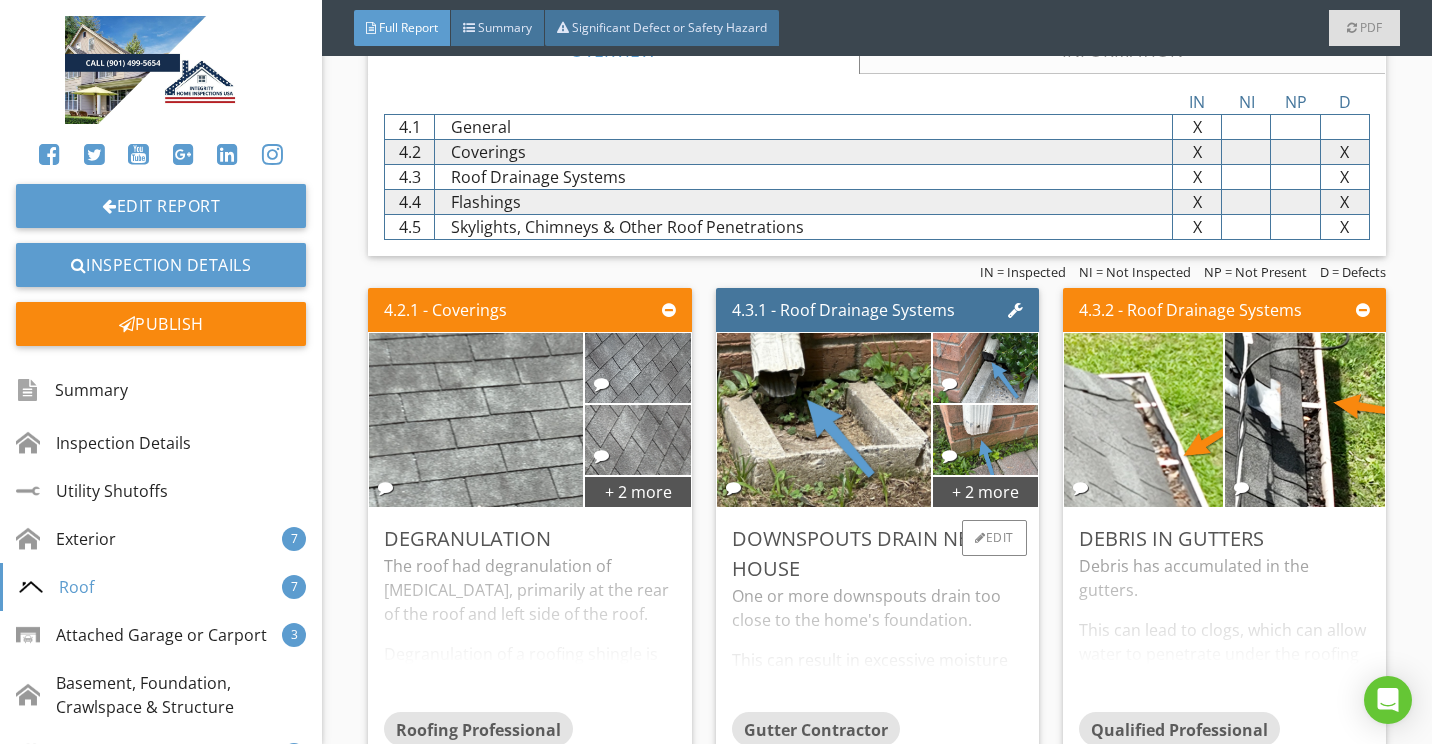scroll, scrollTop: 4000, scrollLeft: 0, axis: vertical 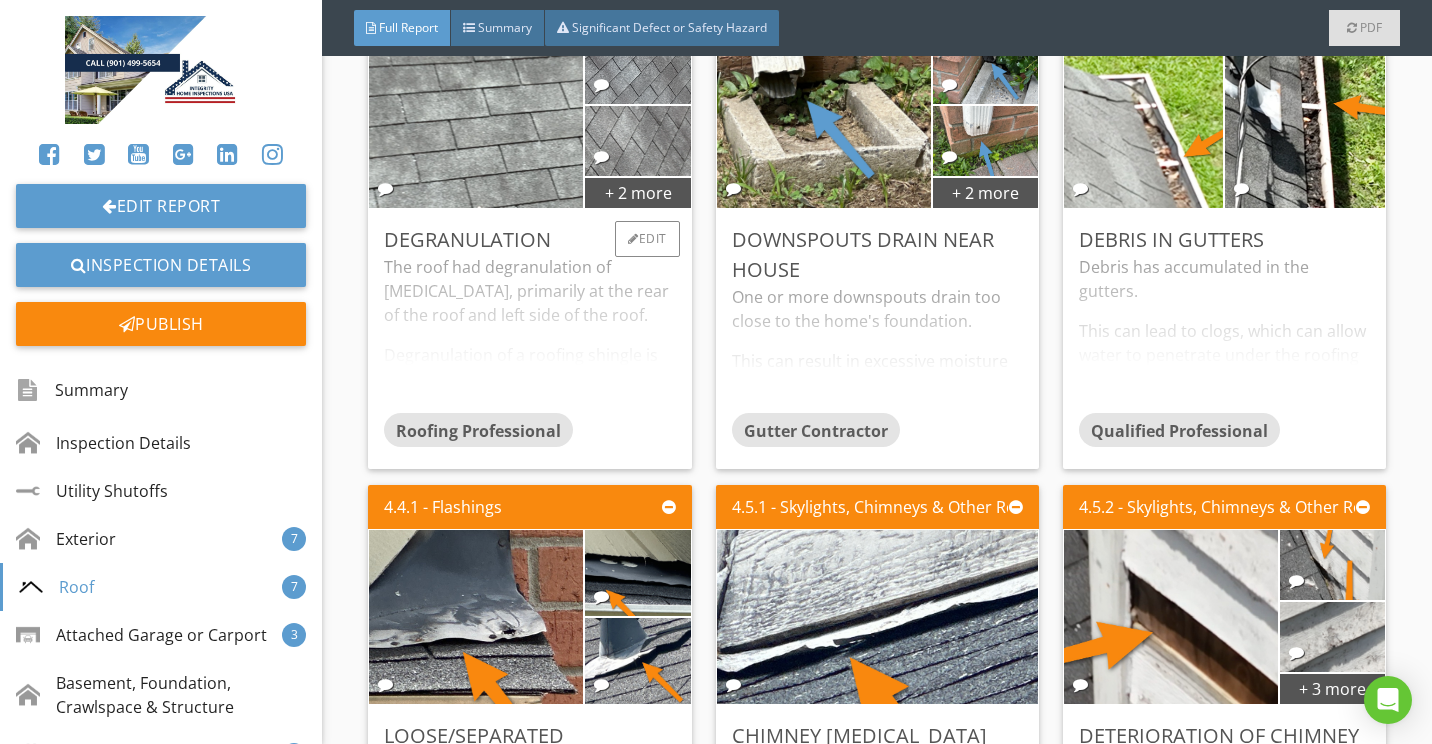 click on "The roof had degranulation of shingles, primarily at the rear of the roof and left side of the roof. Degranulation of a roofing shingle is the process of the colored granules that are embedded into the asphalt beginning to fall out. The granules provide waterproofing and, in some cases, have a special copper coating that help to prevent algae from thriving on your roof. Recommend having a roofing professional evaluate." at bounding box center [529, 334] 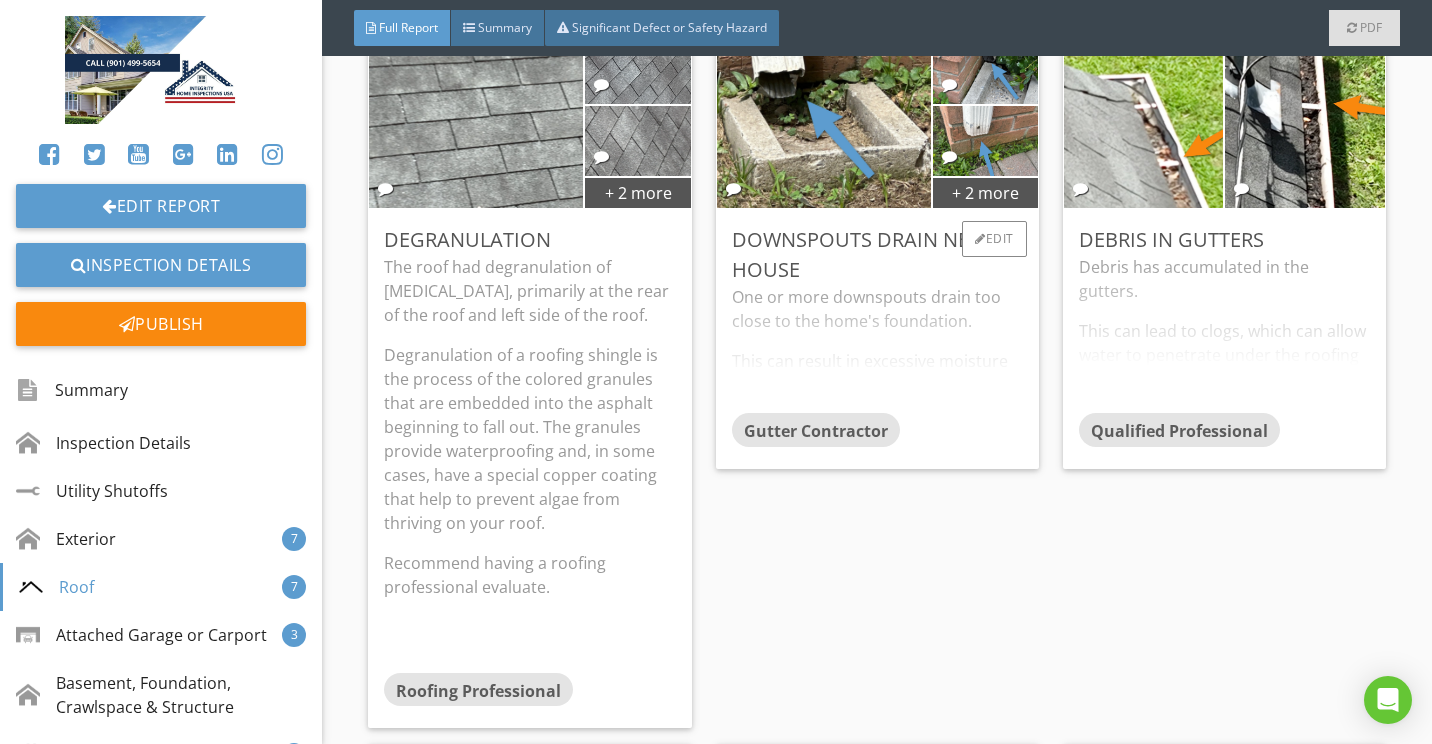 click on "One or more downspouts drain too close to the home's foundation.  This can result in excessive moisture in the soil at the foundation, which can lead to foundation/structural movement.  Recommend a qualified gutter contractor adjust downspout extensions to drain at least 6 feet from the foundation.  Here is a helpful DIY link  and video on draining water flow away from your house." at bounding box center [877, 349] 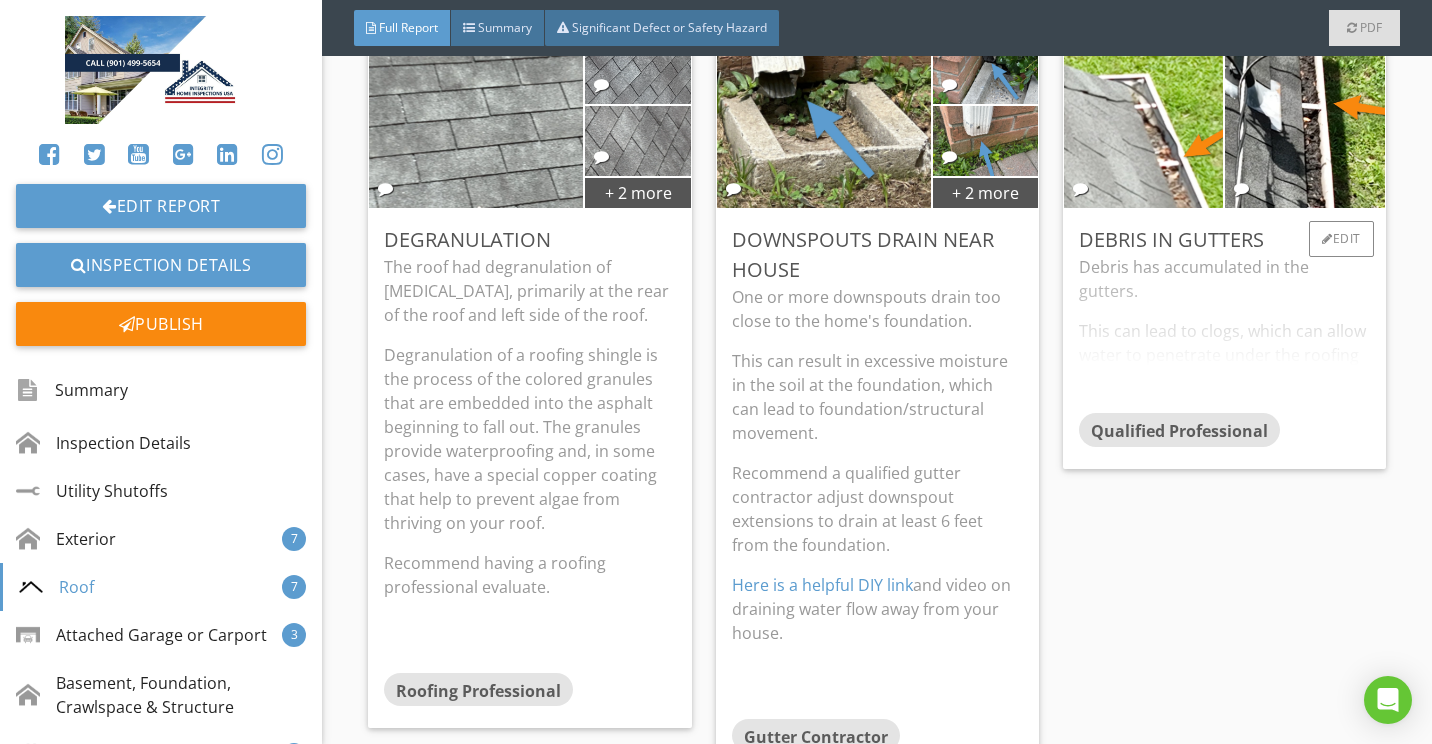 click on "Debris has accumulated in the gutters.  This can lead to clogs, which can allow water to penetrate under the roofing materials and into the attic or home. Recommend cleaning to facilitate water flow. Here is a DIY resource  for cleaning your gutters." at bounding box center (1224, 334) 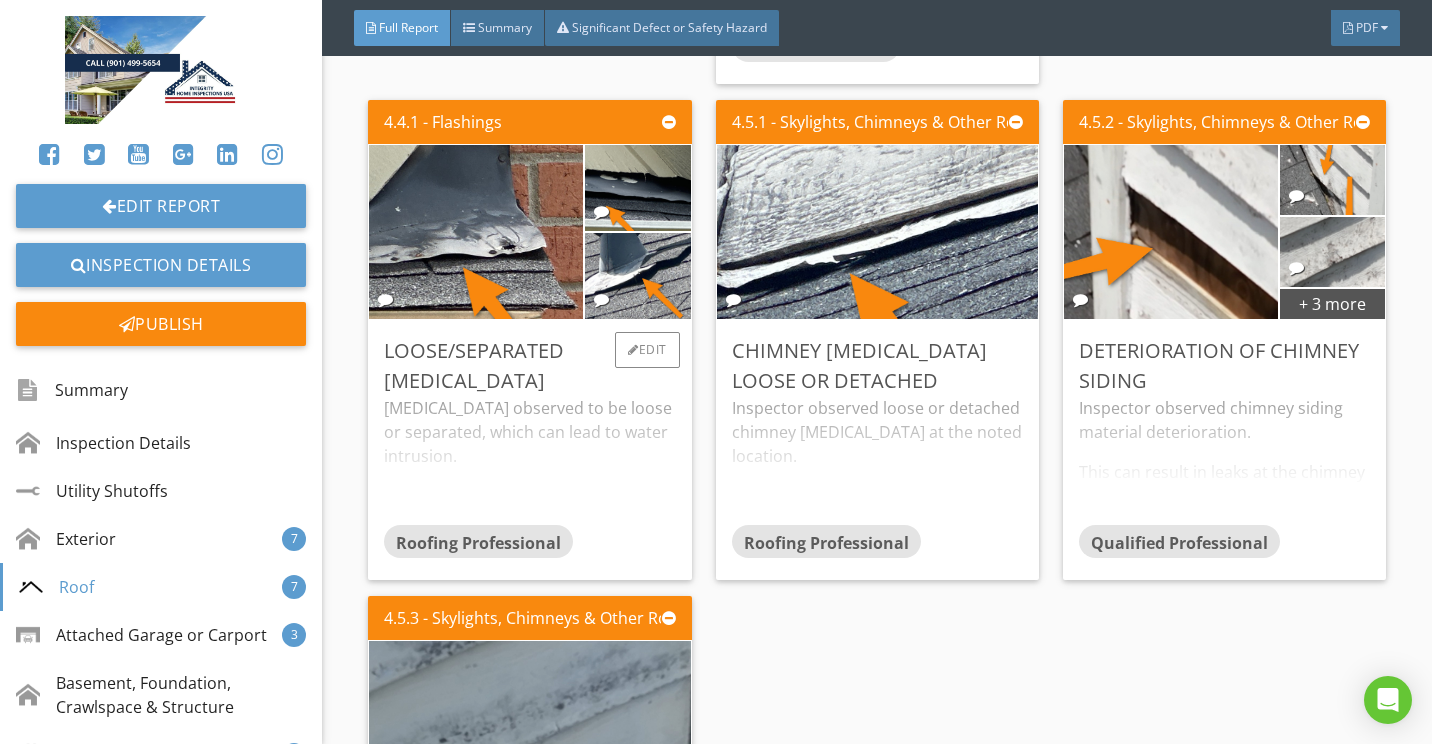 scroll, scrollTop: 4700, scrollLeft: 0, axis: vertical 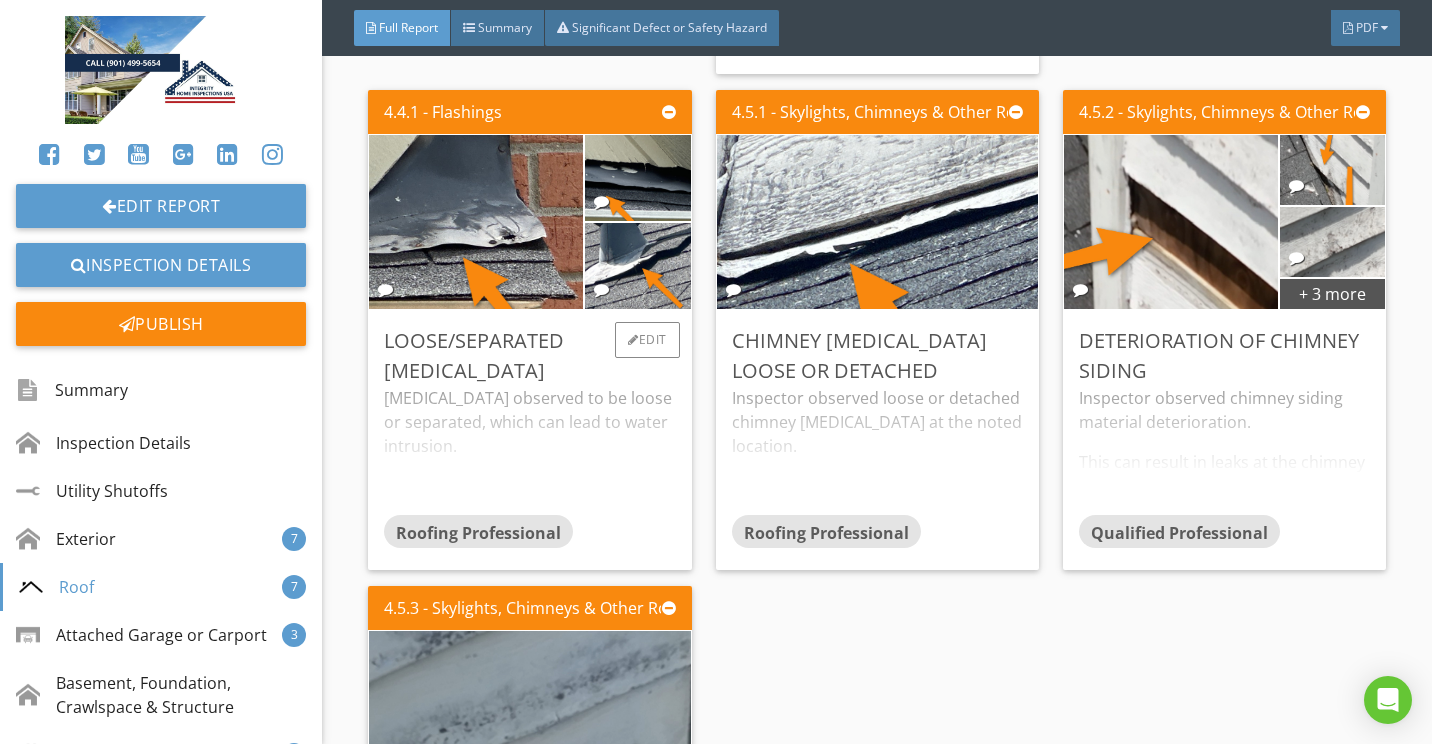 click on "Flashing observed to be loose or separated, which can lead to water intrusion. Recommend a qualified roofing contractor repair." at bounding box center (529, 450) 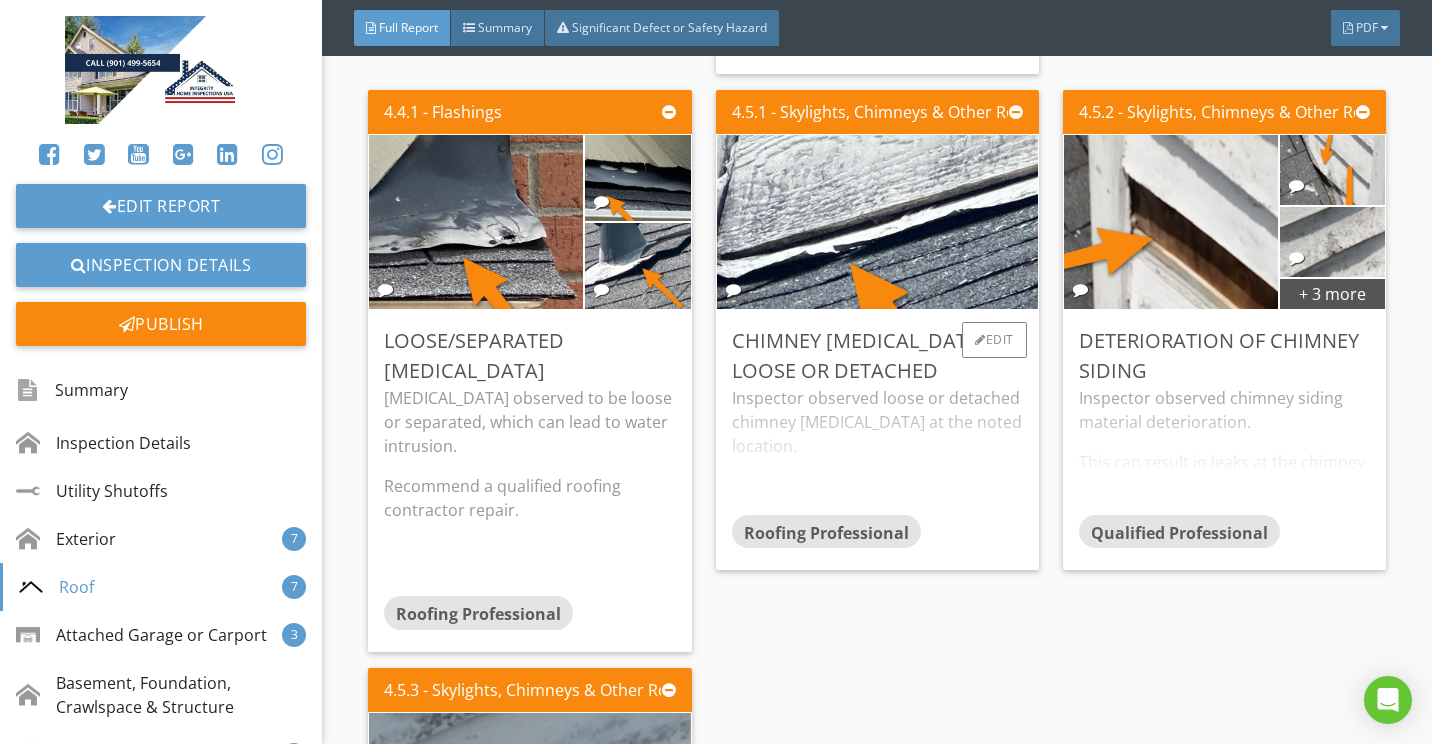 click on "Inspector observed loose or detached chimney flashing at the noted location. This can result in water intrusion. Recommend a qualified roofing professional for repair." at bounding box center [877, 450] 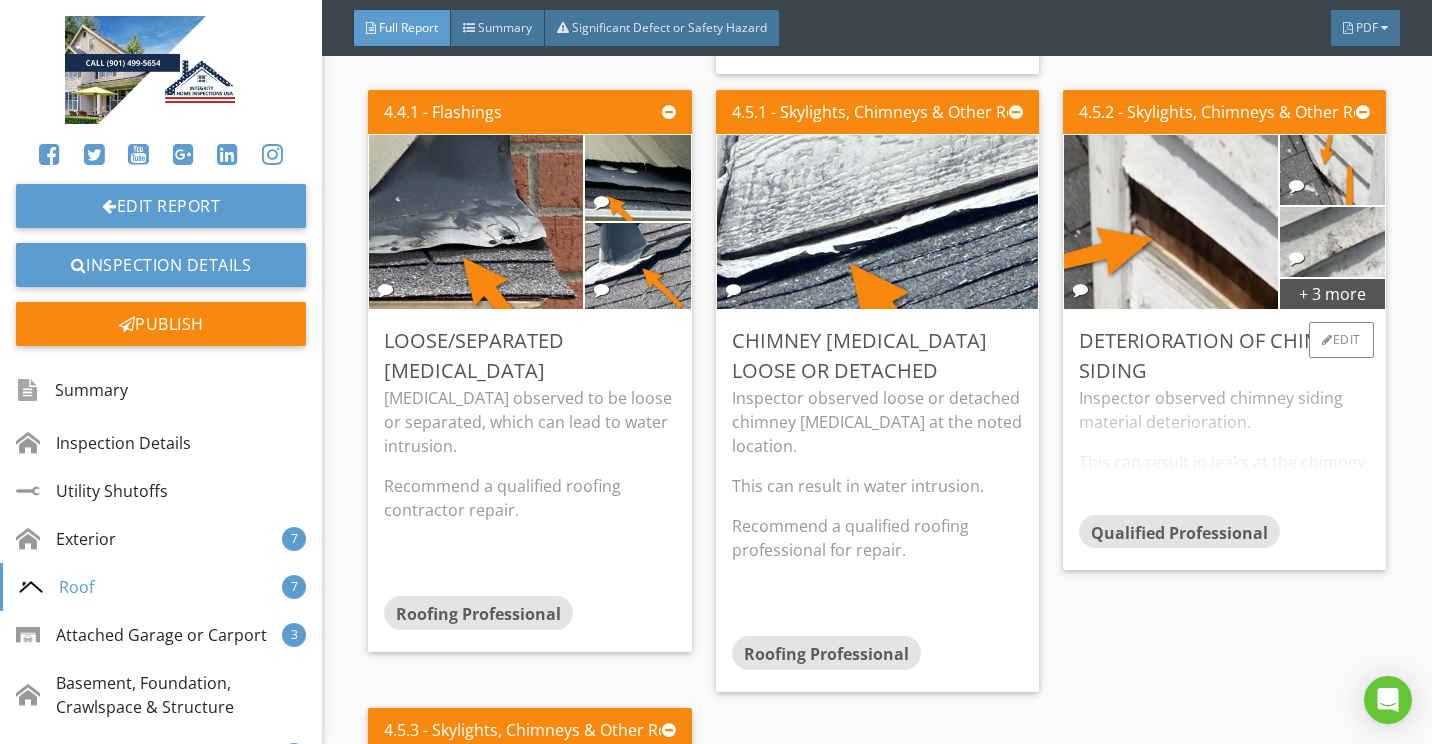 click on "Inspector observed chimney siding material deterioration. This can result in leaks at the chimney and cause damage to the home below. Recommend a qualified professional for repair." at bounding box center (1224, 450) 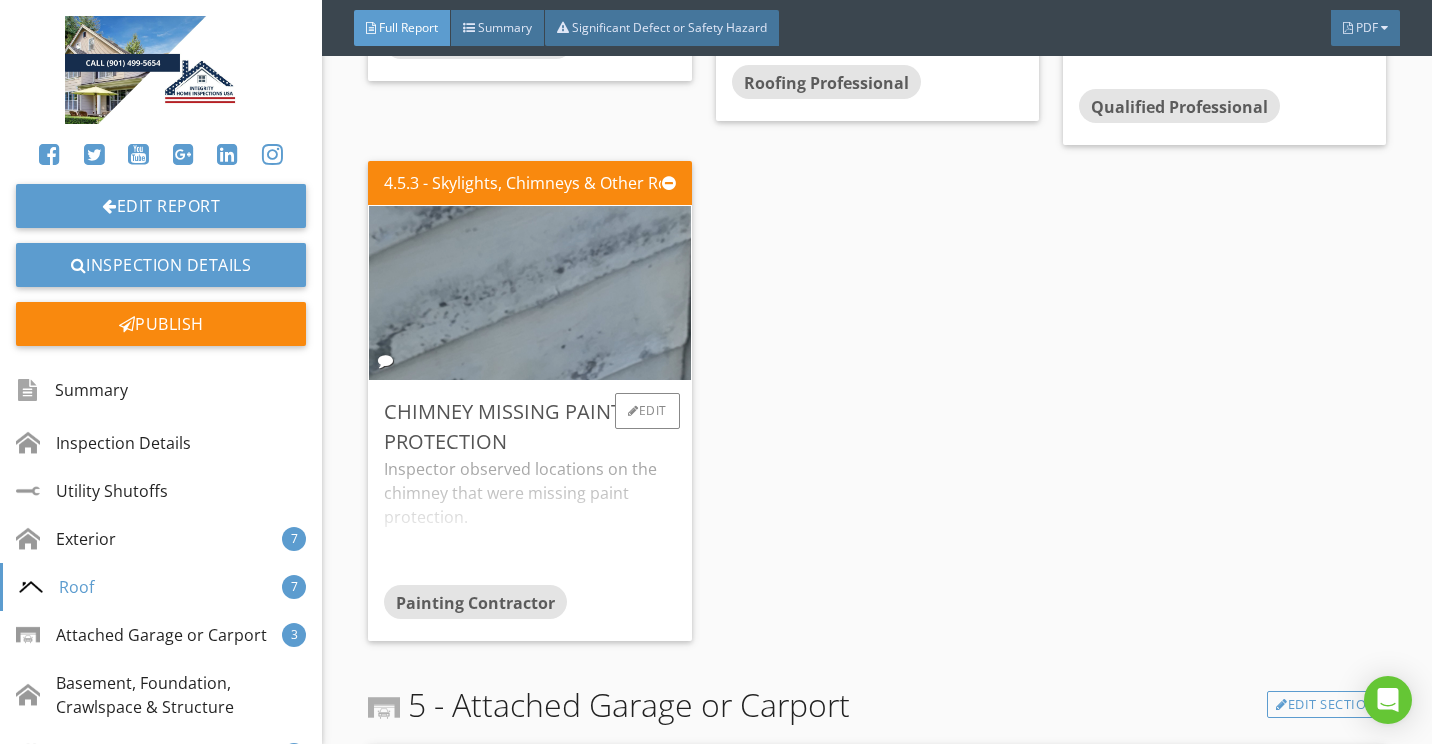 scroll, scrollTop: 5300, scrollLeft: 0, axis: vertical 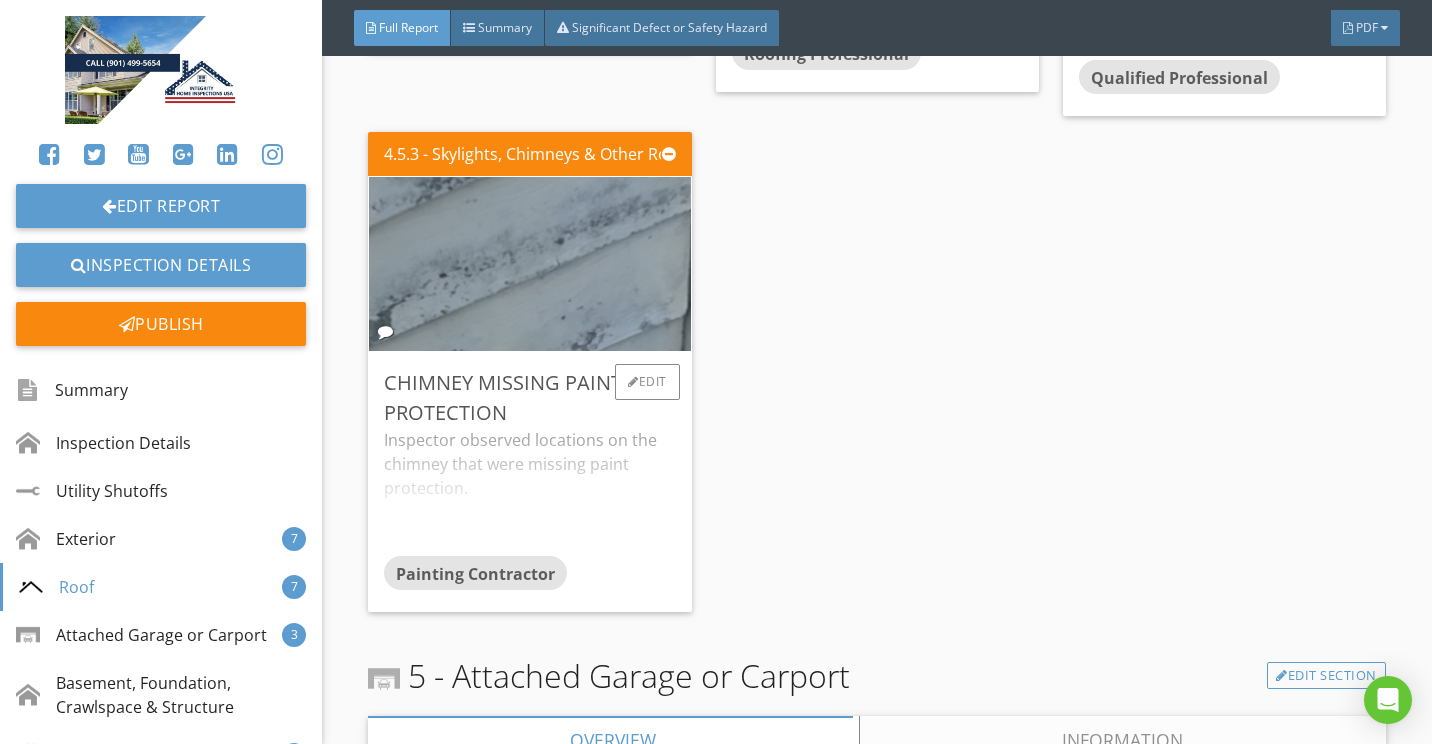 click on "Inspector observed locations on the chimney that were missing paint protection. This can lead to deterioration of a chimney and/or chimney siding materials. Recommend a qualified painting professional to apply paint protection to locations that are missing paint." at bounding box center (529, 492) 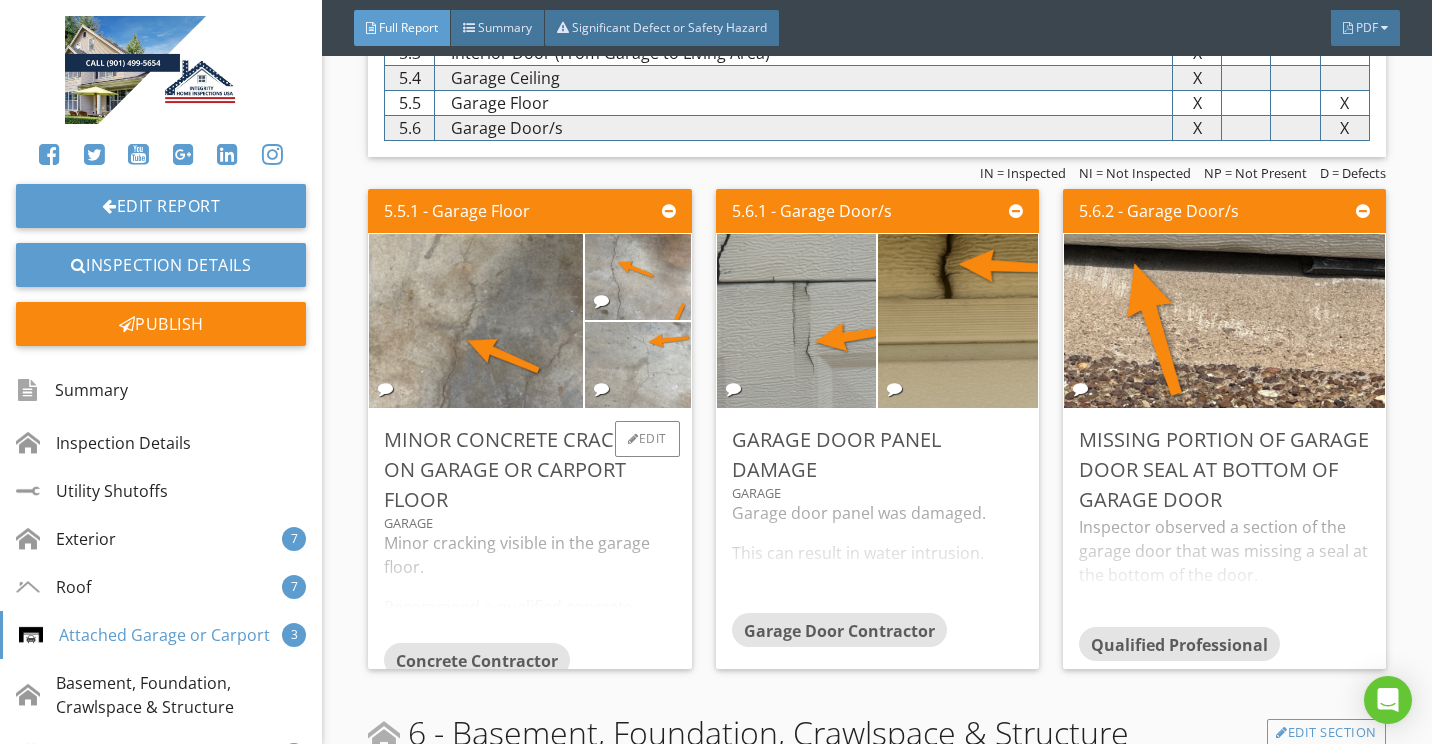 scroll, scrollTop: 6500, scrollLeft: 0, axis: vertical 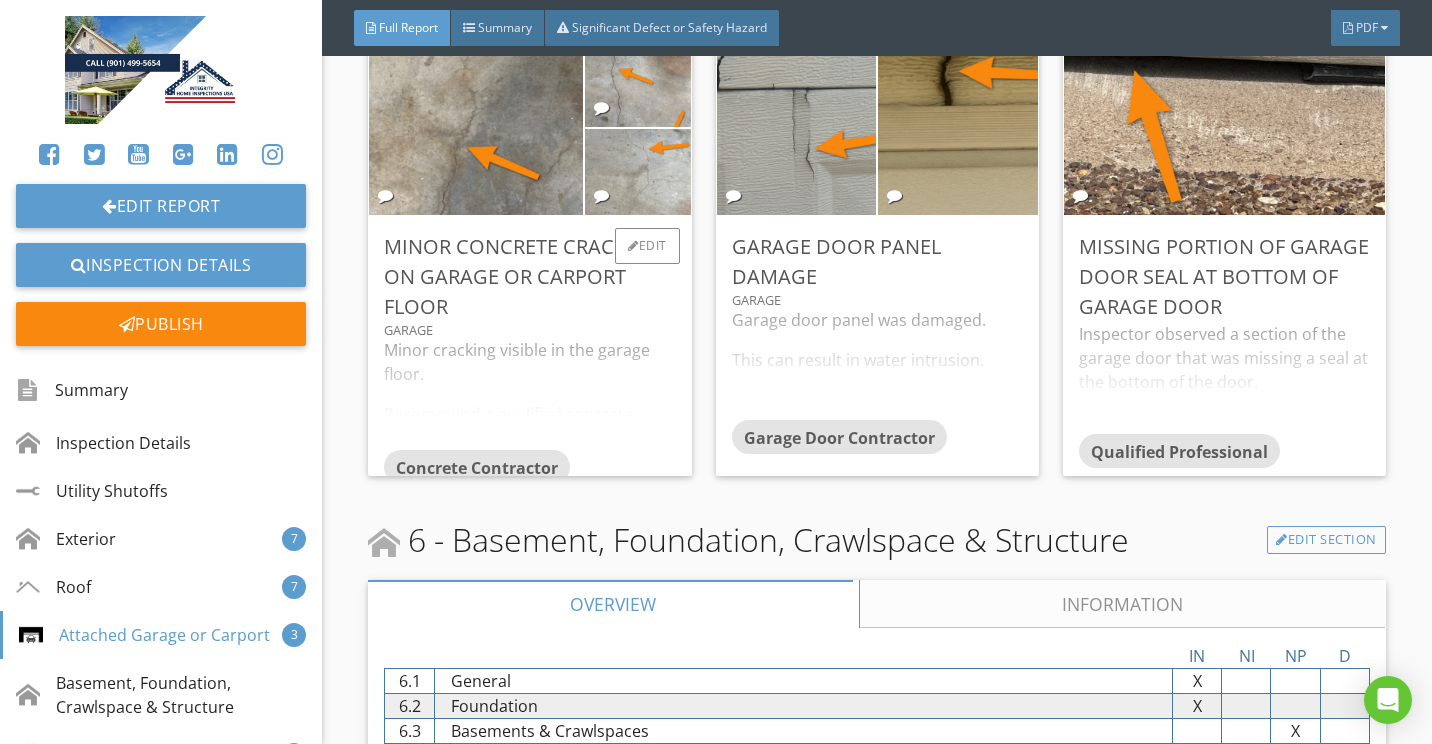 click on "Minor cracking visible in the garage floor.   Recommend a qualified concrete contractor for patching and sealing." at bounding box center [529, 394] 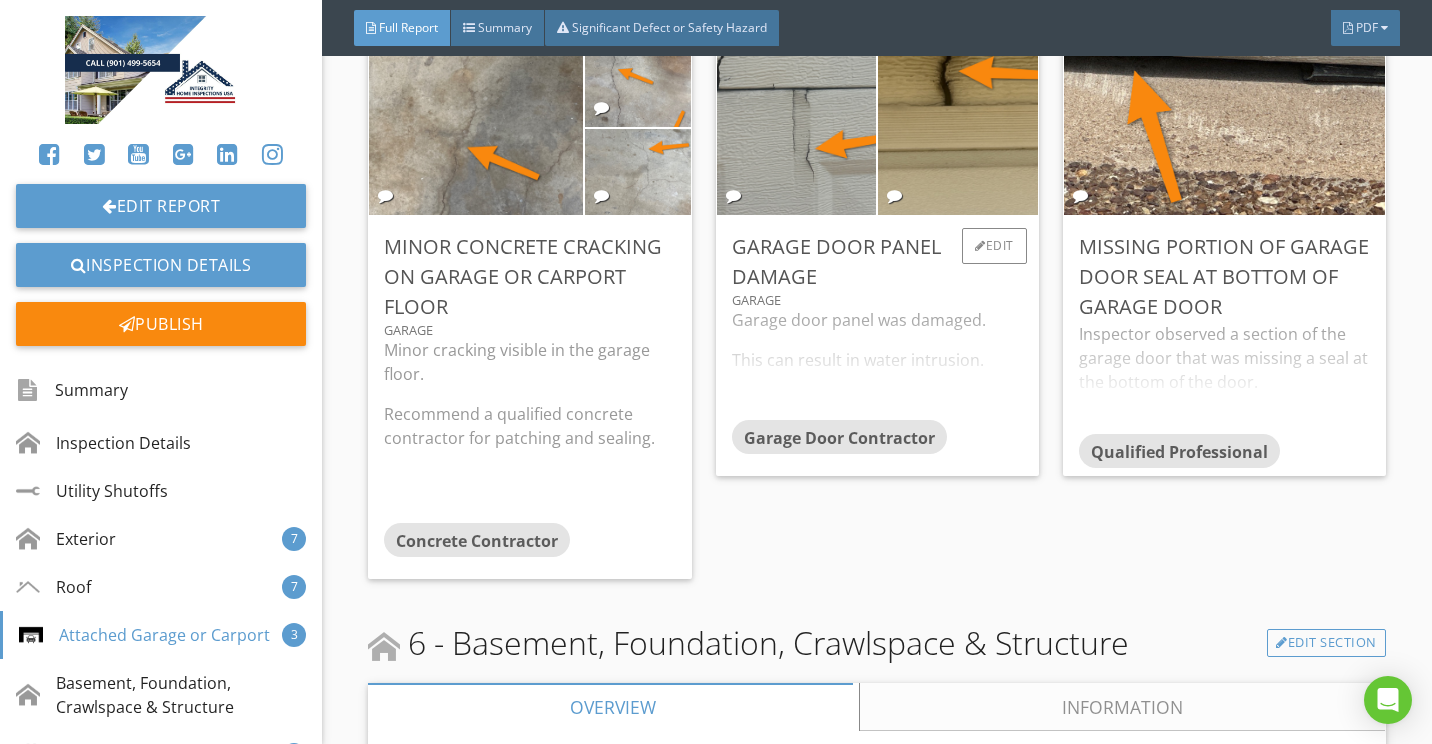 click on "Garage door panel was damaged.  This can result in water intrusion. Recommend a qualified garage door contractor evaluate and repair or replace." at bounding box center [877, 364] 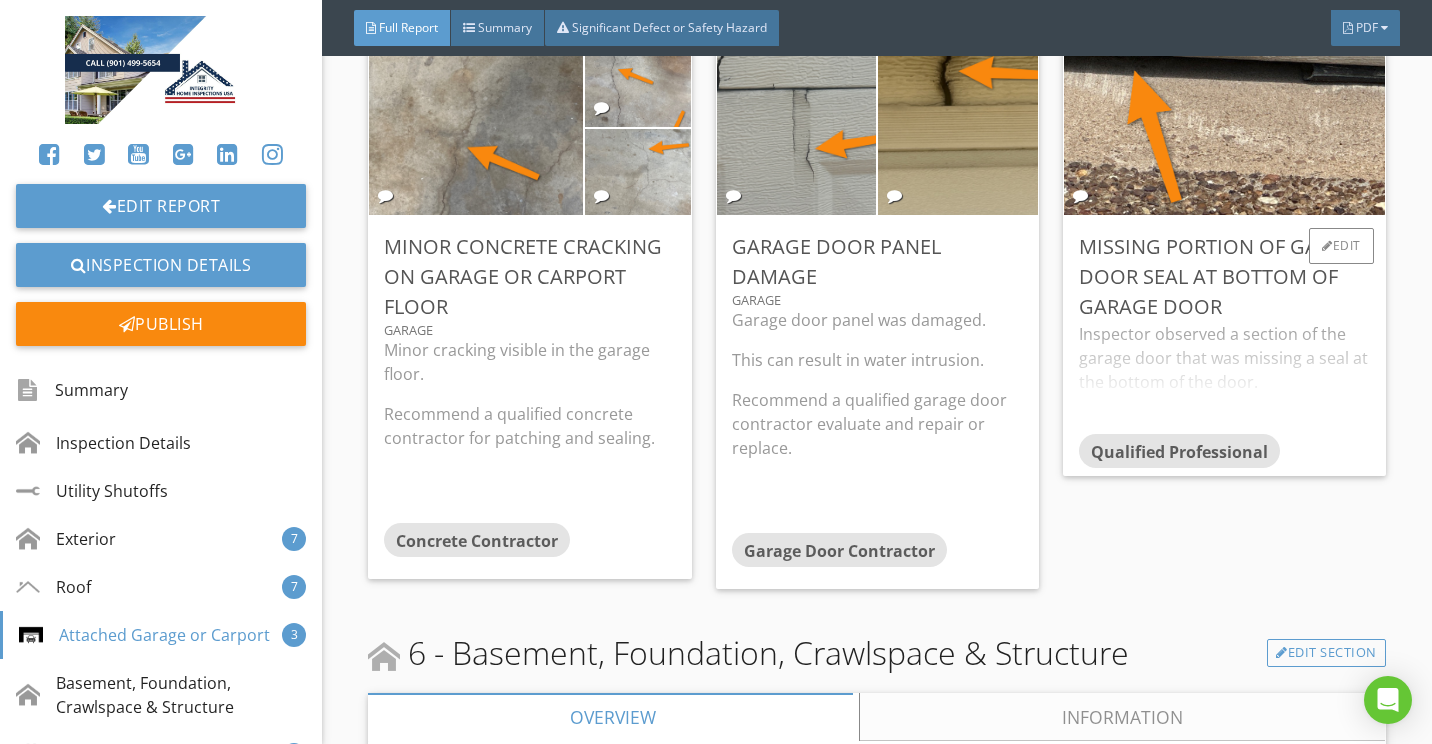 click on "Inspector observed a section of the garage door that was missing a seal at the bottom of the door. This can allow for water intrusion or pest infestation. Recommend a qualified professional for installation of missing seal material." at bounding box center (1224, 378) 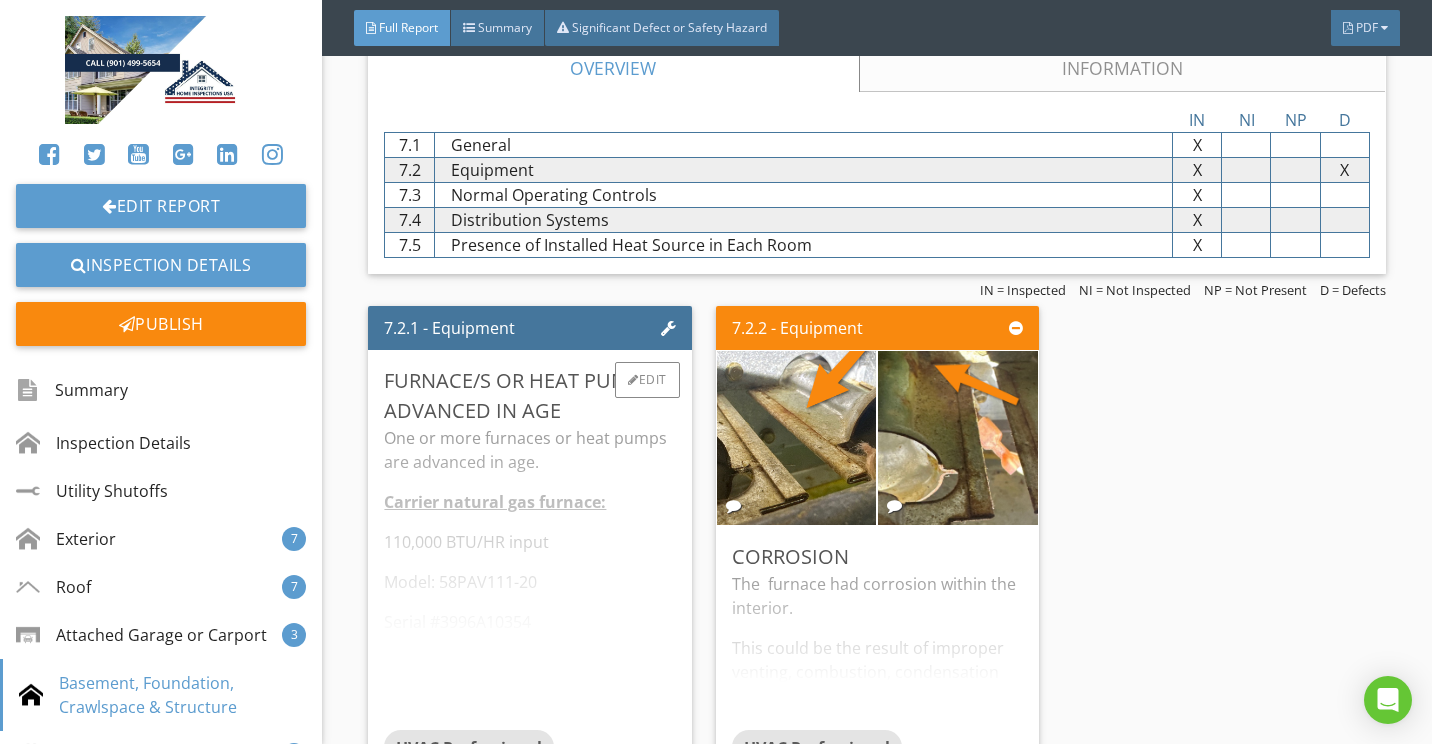 scroll, scrollTop: 7700, scrollLeft: 0, axis: vertical 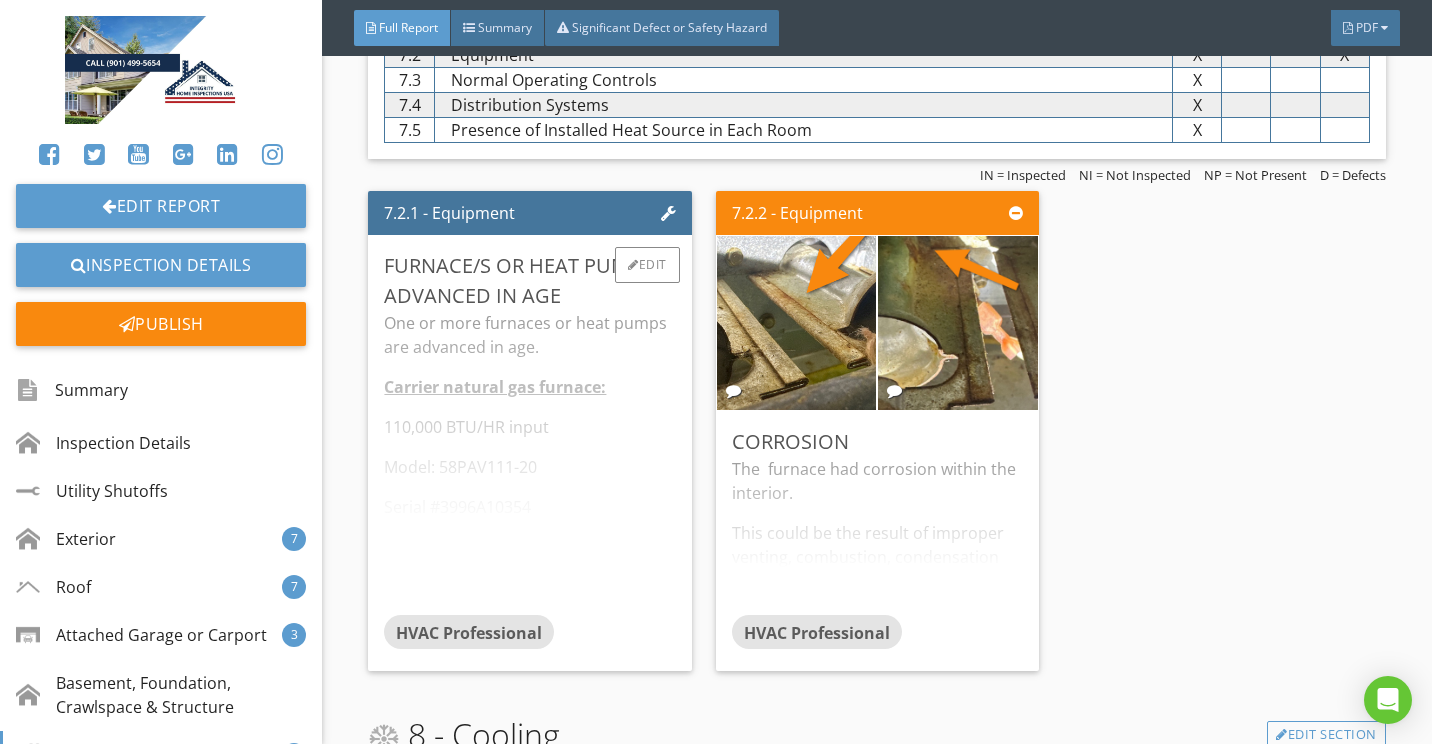 click on "One or more furnaces or heat pumps are advanced in age. Carrier natural gas furnace: 110,000 BTU/HR input Model: 58PAV111-20 Serial #3996A10354 Manufactured 39th week of 1996. Unit is about 29 years old and is advanced in age. Due to the age of the equipment, Inspector recommends having equipment evaluated by a qualified HVAC professional prior to closing. Client may also opt to purchase a home warranty from one of the many companies that offer them." at bounding box center (529, 463) 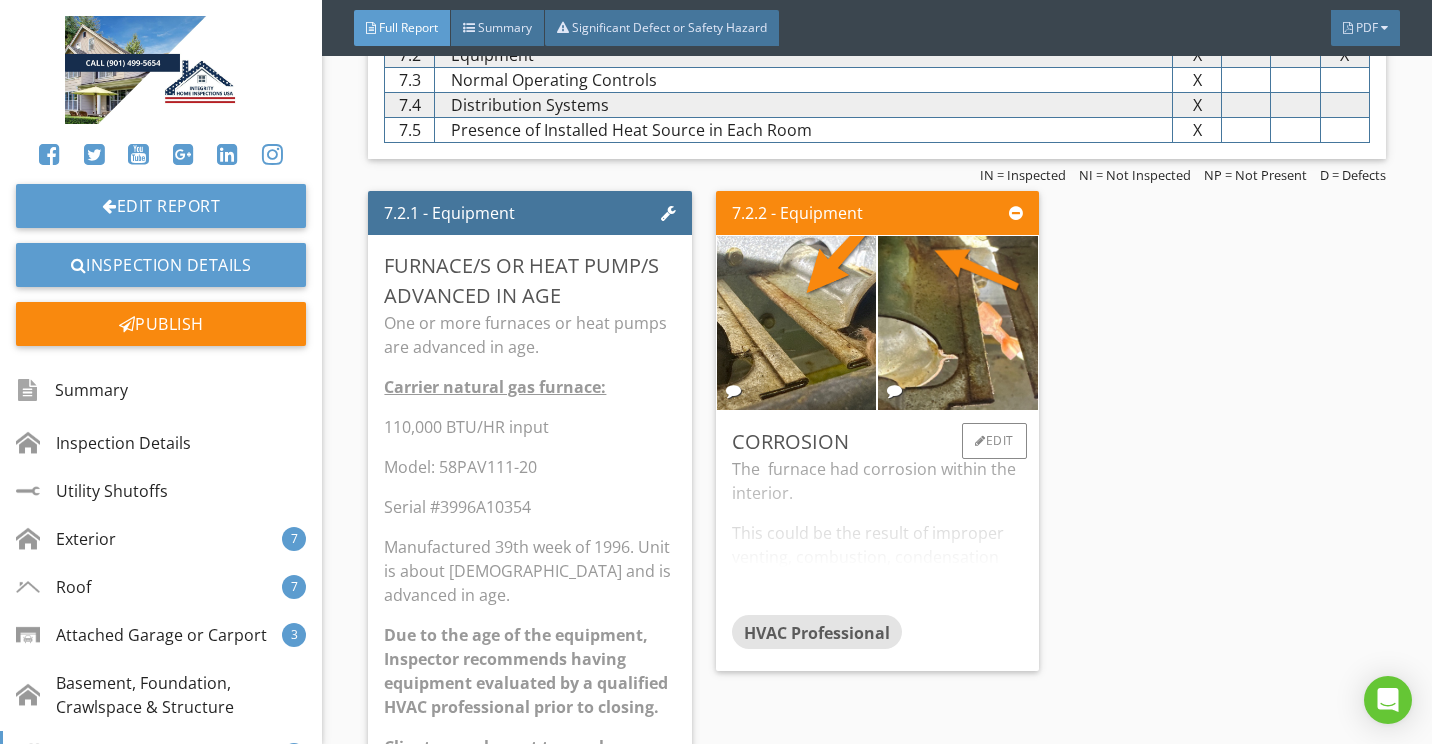 click on "The  furnace had corrosion within the interior. This could be the result of improper venting, combustion, condensation entry, a failing heat exchanger or other defects. Recommend an HVAC contractor evaluate and repair." at bounding box center (877, 536) 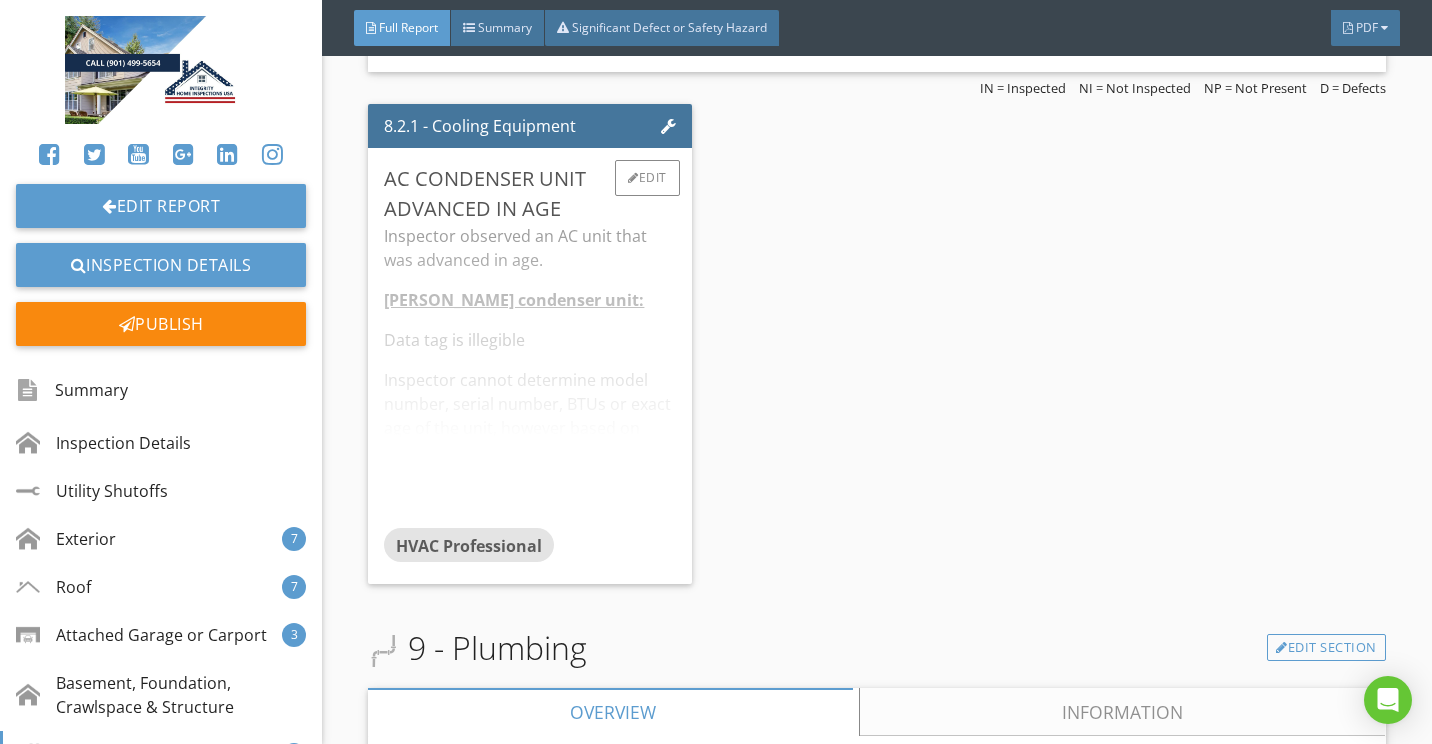 scroll, scrollTop: 8900, scrollLeft: 0, axis: vertical 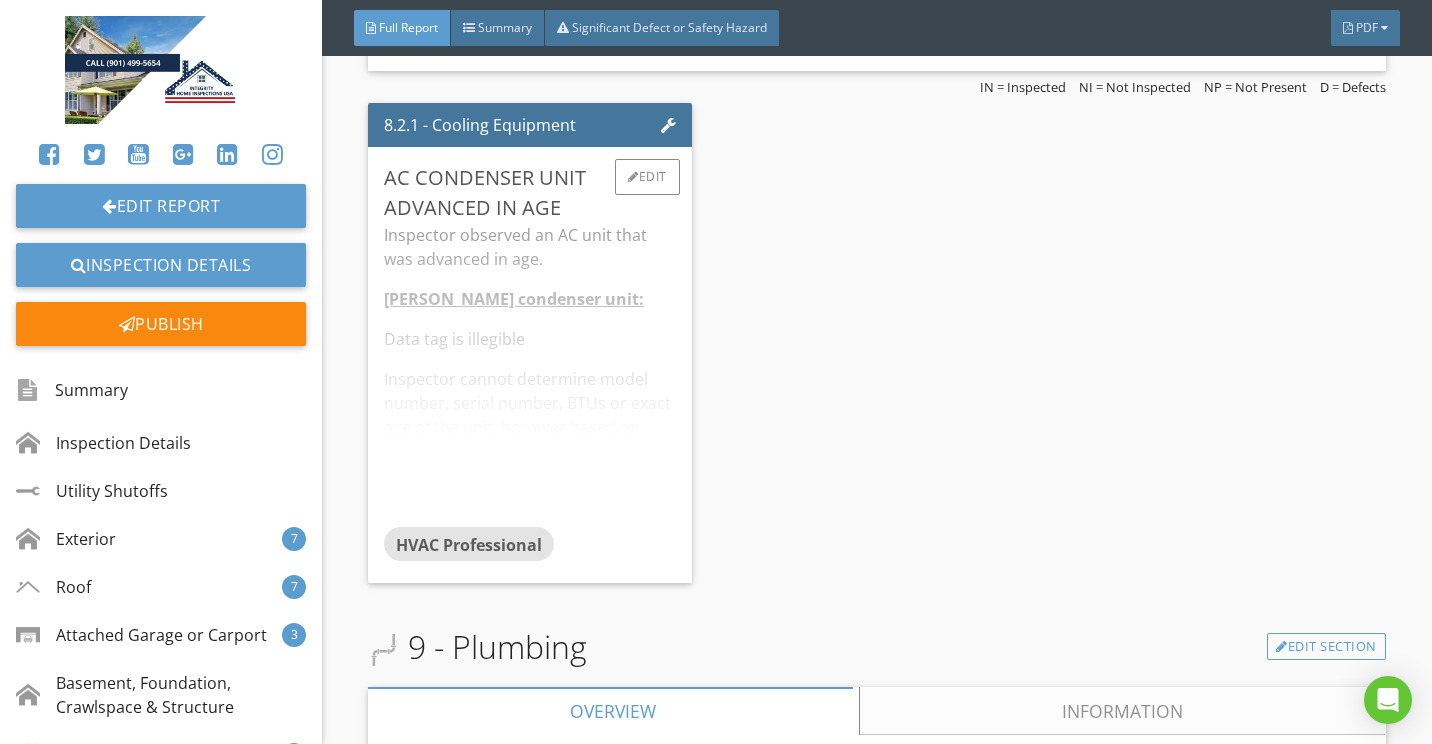 click on "Inspector observed an AC unit that was advanced in age. Goodman condenser unit: Data tag is illegible  Inspector cannot determine model number, serial number, BTUs or exact age of the unit, however based on data tag style and inspector's experience, the unit is well beyond 15 years of age, making it advanced in age. Due to the age of the equipment, Inspector recommends having equipment evaluated by a qualified HVAC professional prior to closing. Client may also opt to purchase a home warranty from one of the many companies that offer them." at bounding box center [529, 375] 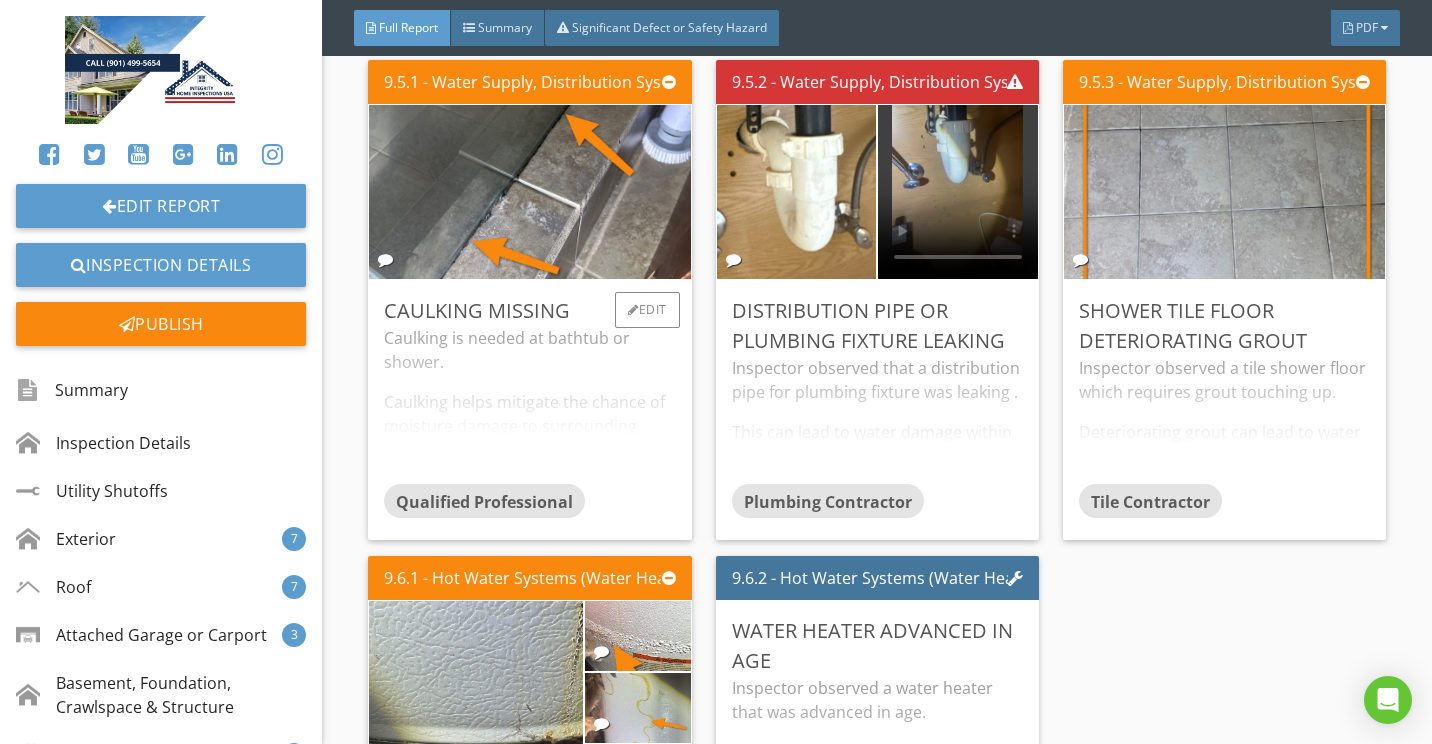 scroll, scrollTop: 10100, scrollLeft: 0, axis: vertical 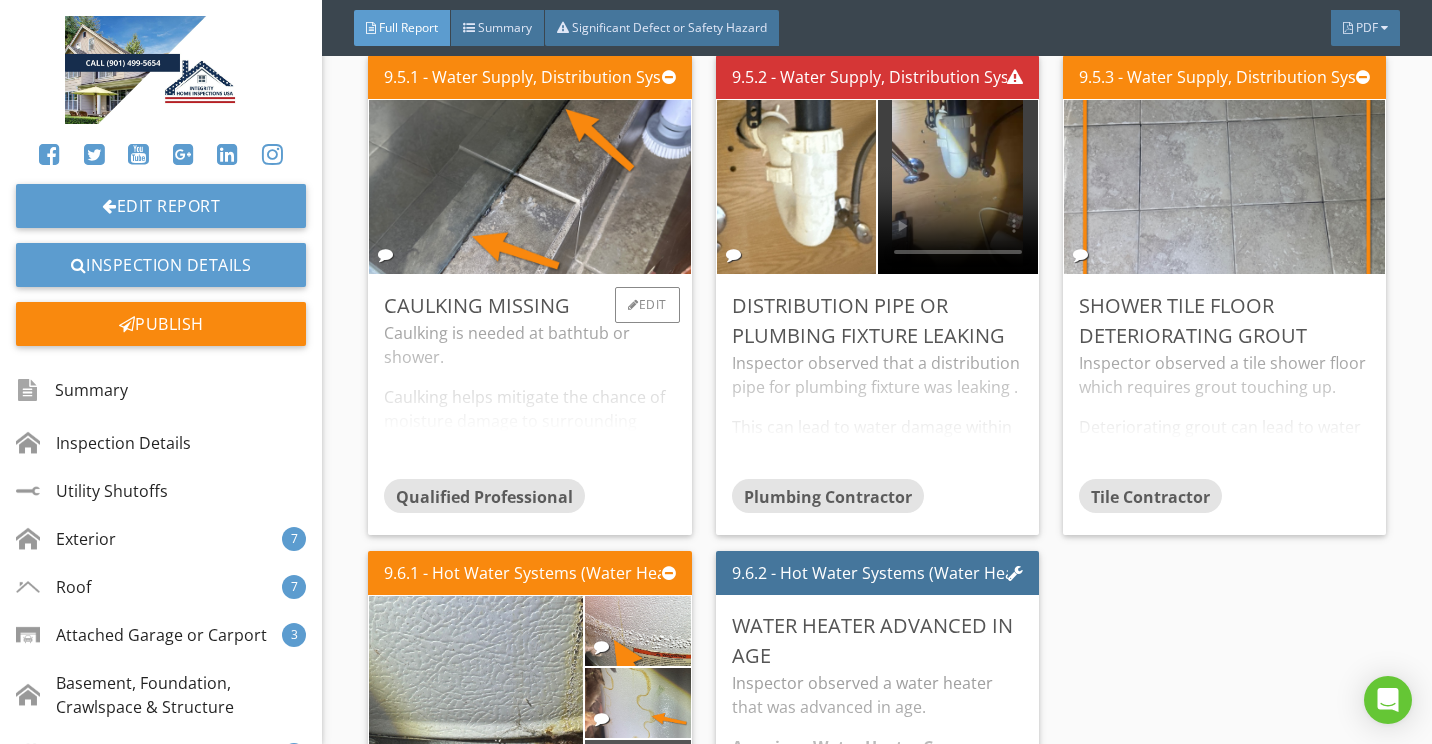 click on "Caulking is needed at bathtub or shower.  Caulking helps mitigate the chance of moisture damage to surrounding materials. Recommend caulking by a qualified individual" at bounding box center (529, 400) 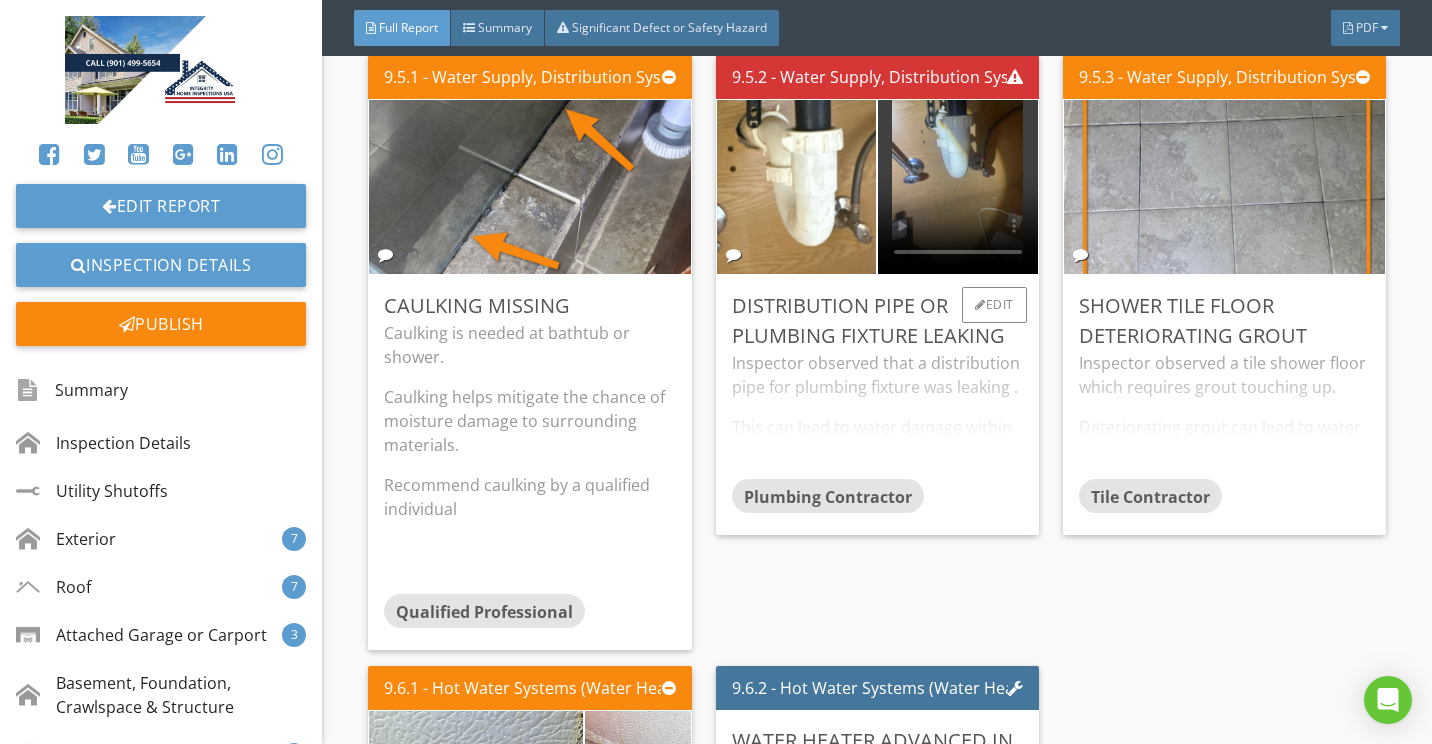 click on "Inspector observed that a distribution pipe for plumbing fixture was leaking . This can lead to water damage within the home,. Recommend a qualified plumber evaluate and repair." at bounding box center [877, 415] 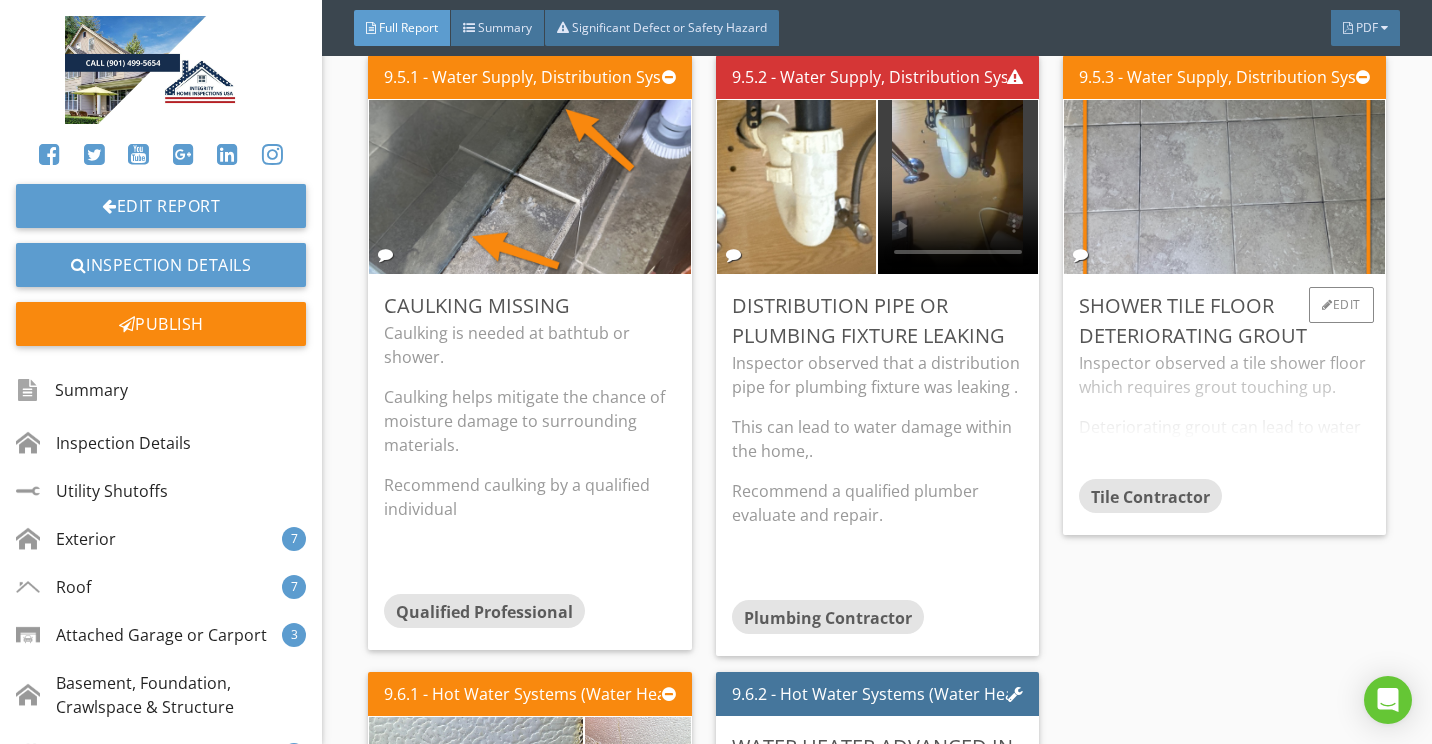 click on "Inspector observed a tile shower floor which requires grout touching up. Deteriorating grout can lead to water getting underneath the tiles and causing the tiles to break loose Recommend a qualified tile professional for correction." at bounding box center (1224, 415) 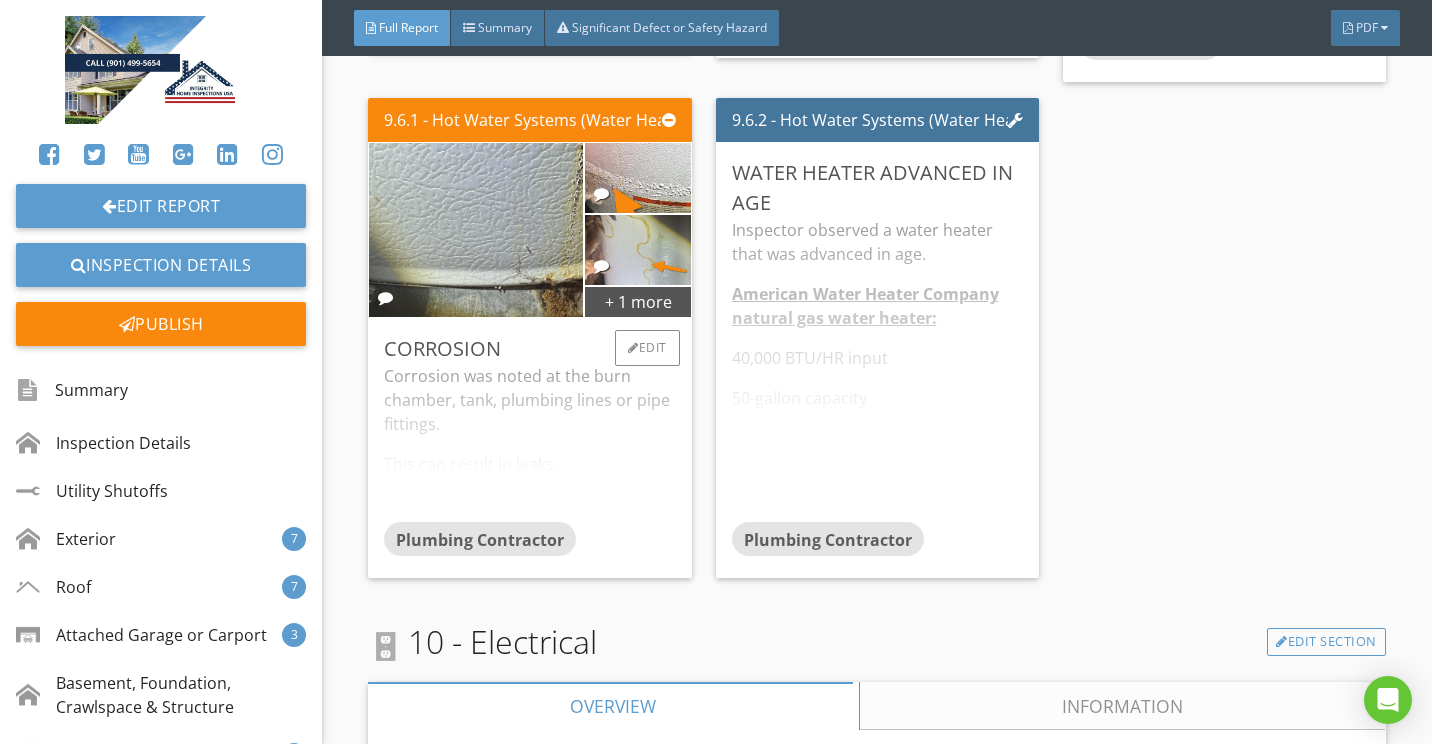 scroll, scrollTop: 10700, scrollLeft: 0, axis: vertical 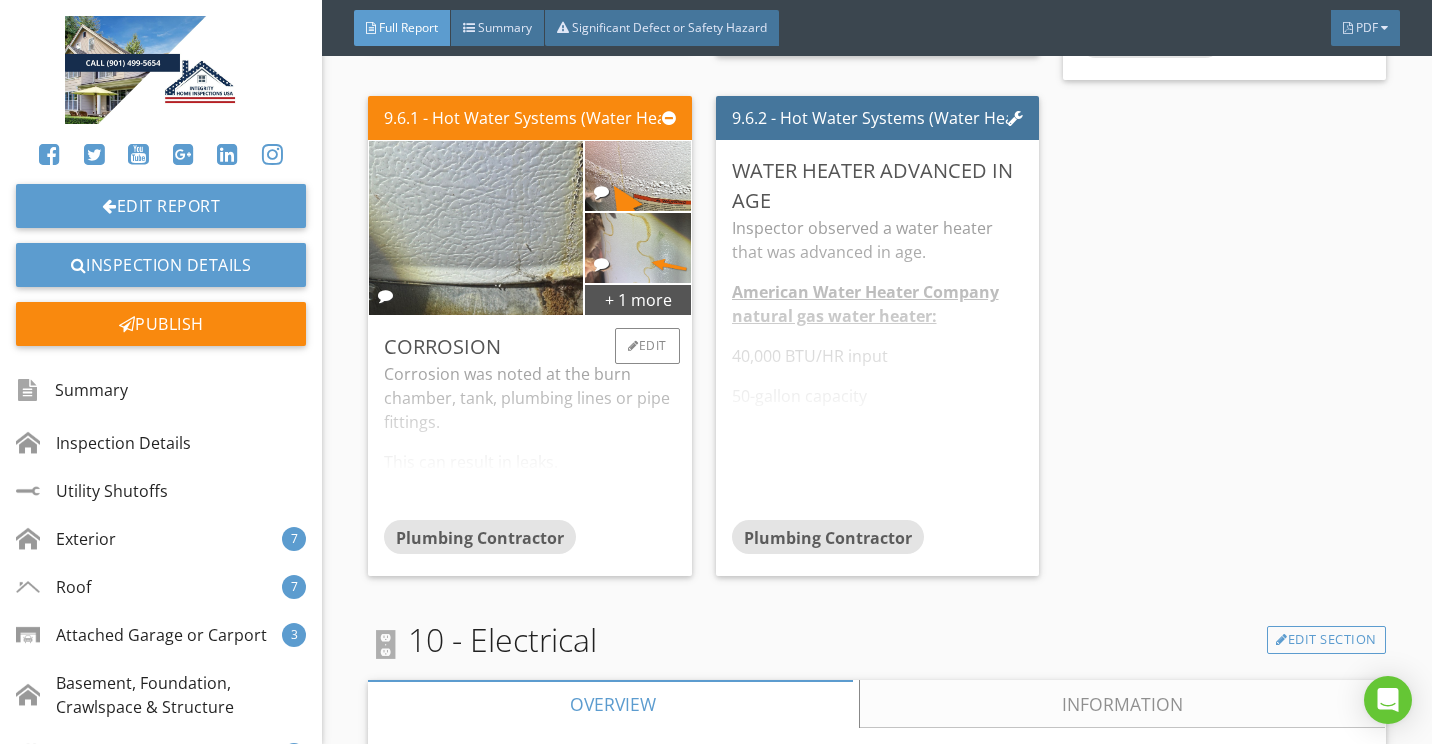 click on "Corrosion was noted at the burn chamber, tank, plumbing lines or pipe fittings.  This can result in leaks. Recommend a qualified plumber evaluate for repair/replacement." at bounding box center [529, 441] 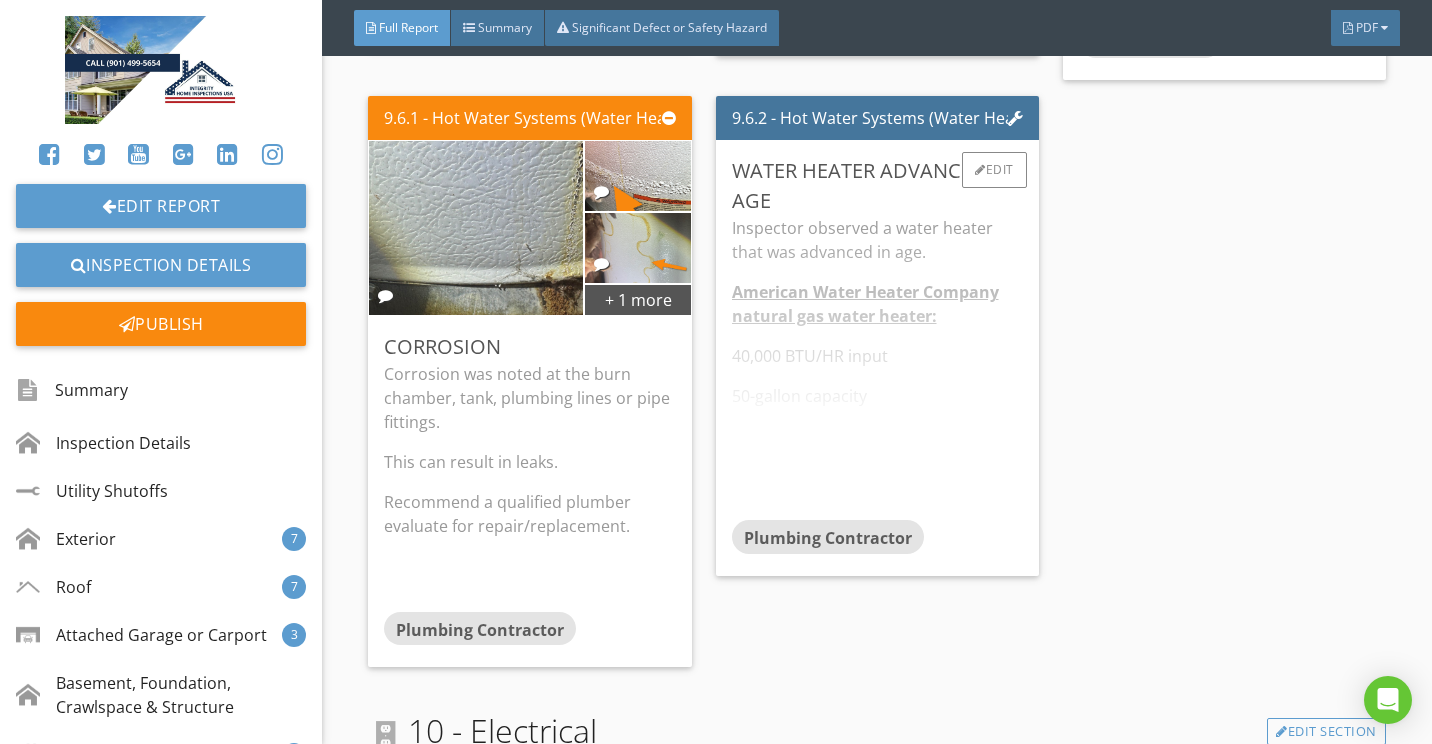 click on "Inspector observed a water heater that was advanced in age. American Water Heater Company natural gas water heater: 40,000 BTU/HR input 50-gallon capacity Model: BFG6150S403NOV Serial # 1125 F706514 Manufactured June 2011. Unit is about 14.1 years of age and is advanced in age. Due to the age of the equipment, Inspector recommends having equipment evaluated by a qualified plumbing professional prior to closing. Client may also opt to purchase a home warranty from one of the many companies that offer them." at bounding box center [877, 368] 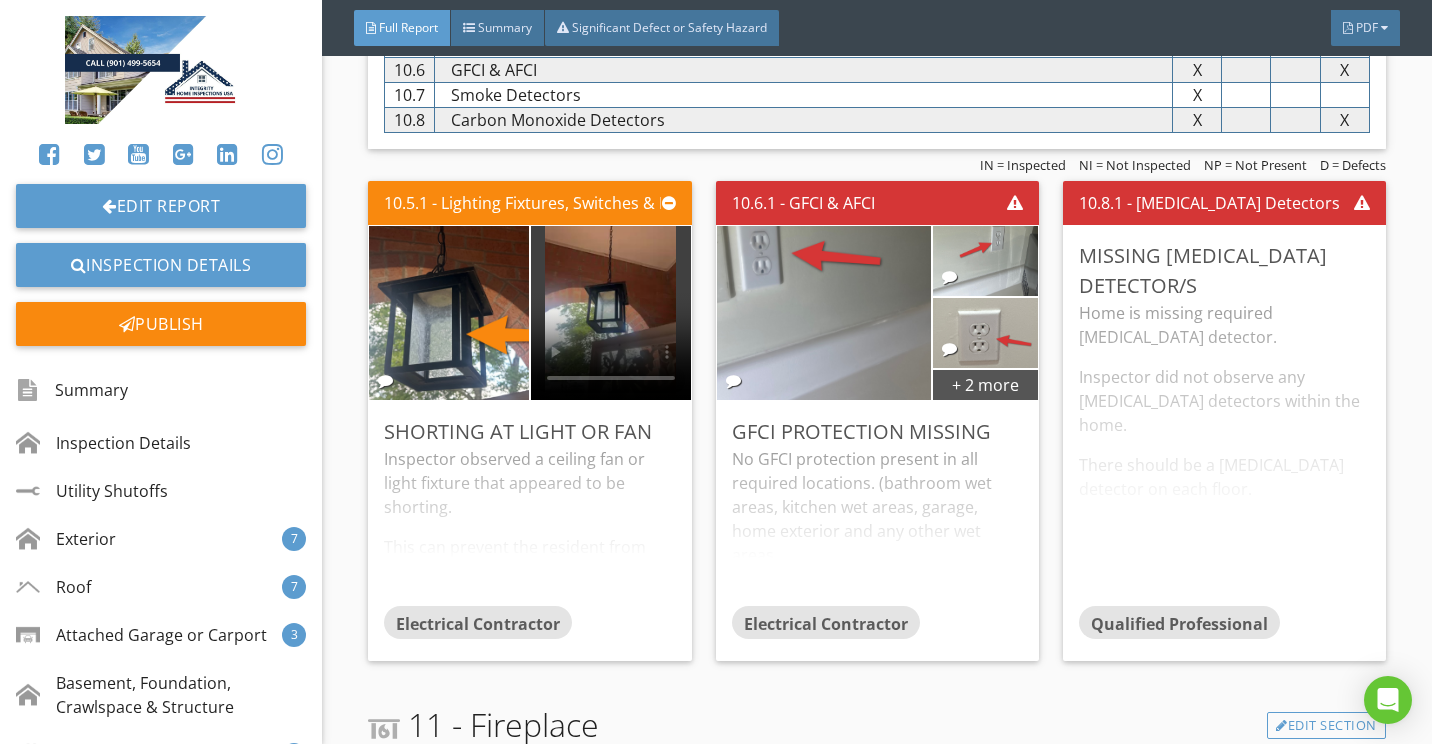 scroll, scrollTop: 11900, scrollLeft: 0, axis: vertical 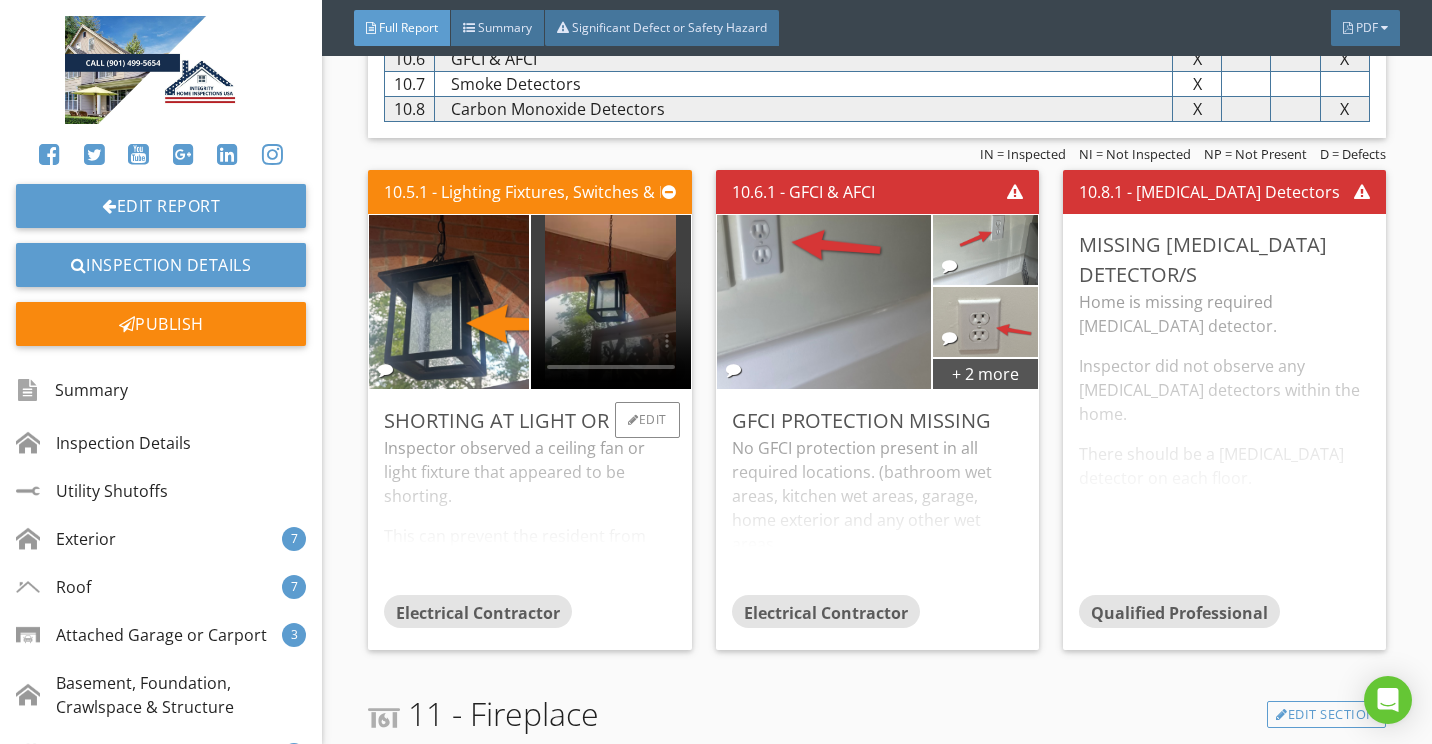 click on "Inspector observed a ceiling fan or light fixture that appeared to be shorting.  This can prevent the resident from operating the light or fan. Recommend a qualified electrician for evaluation and repair." at bounding box center (529, 515) 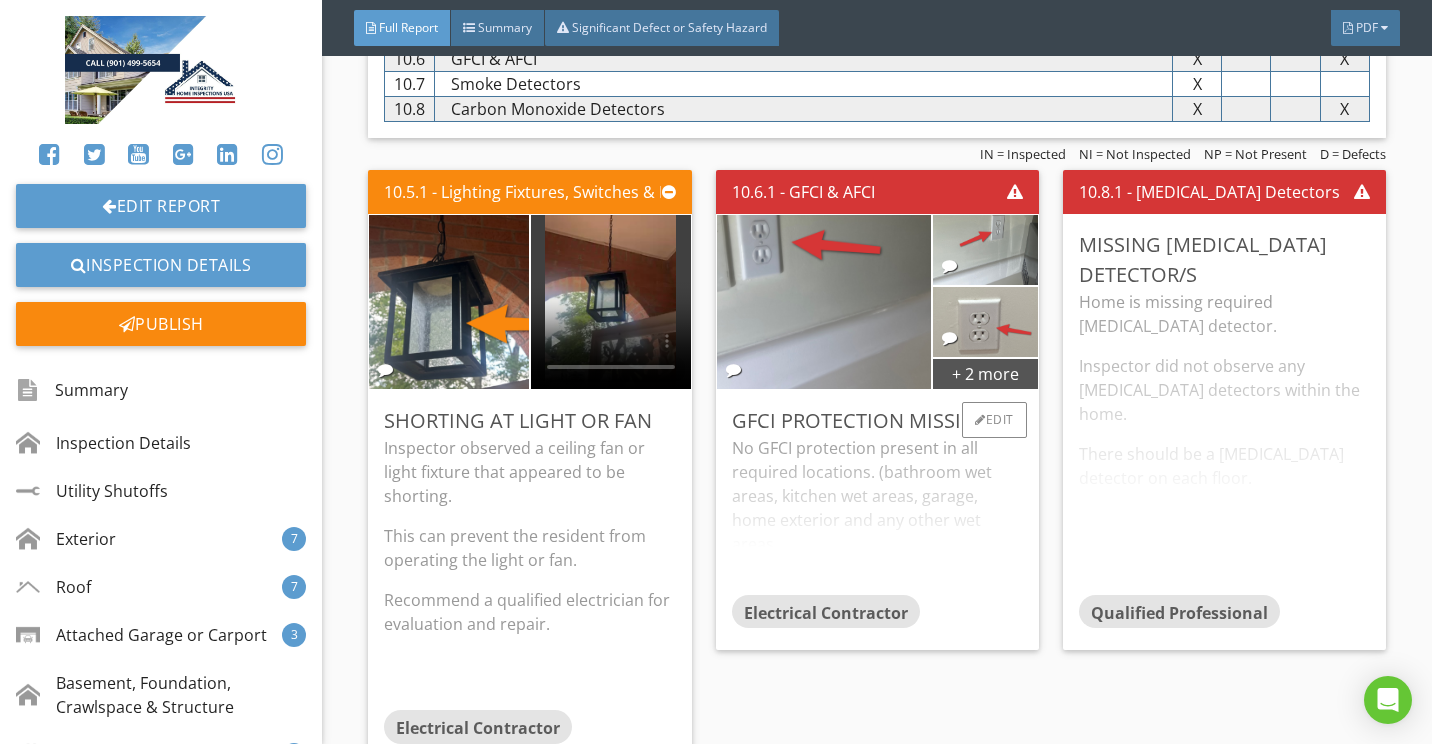 click on "No GFCI protection present in all required locations. (bathroom wet areas, kitchen wet areas, garage, home exterior and any other wet areas. Recommend licensed electrician upgrade by installing ground fault receptacles in all locations. Here is a link  to read about how GFCI receptacles keep you safe." at bounding box center (877, 515) 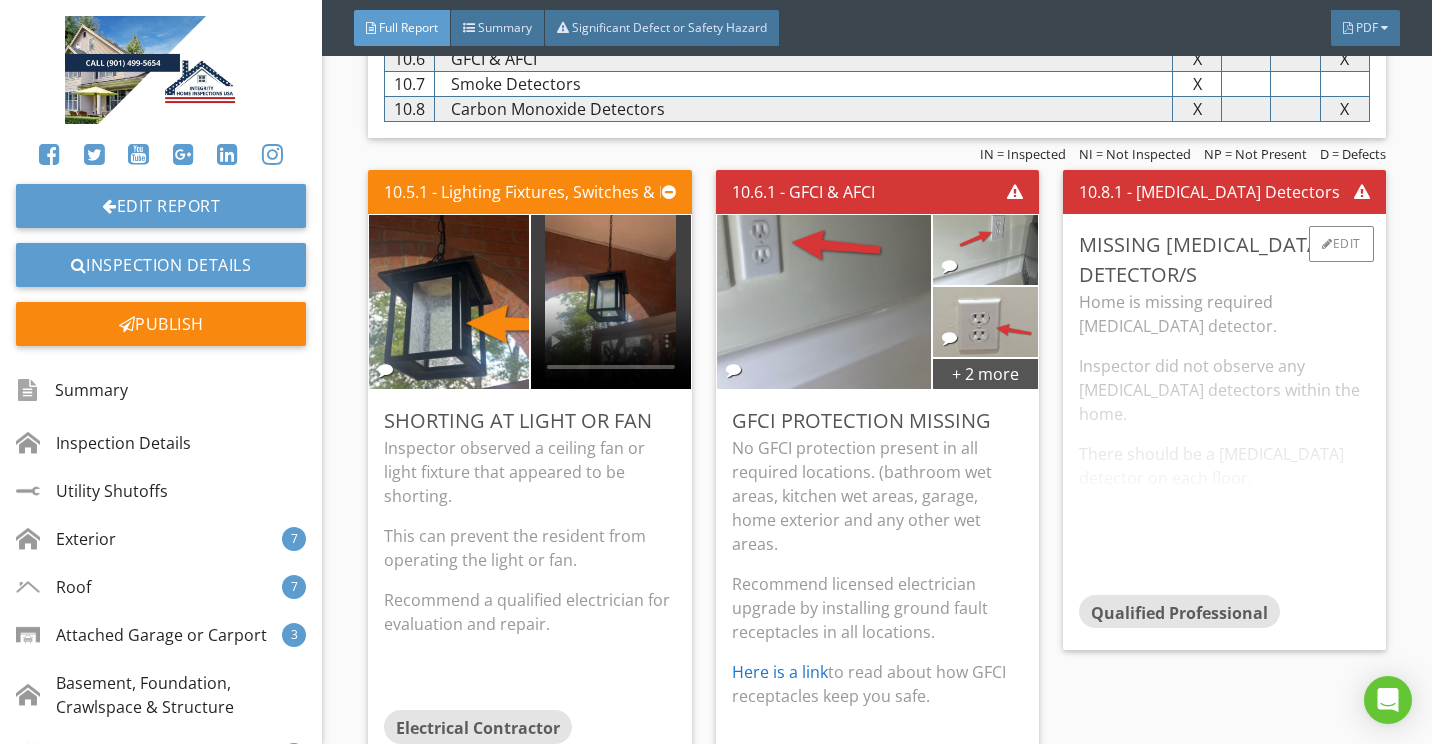 click on "Home is missing required carbon monoxide detector. Inspector did not observe any carbon monoxide detectors within the home. There should be a carbon monoxide detector on each floor. Recommend installation of a carbon monoxide detector." at bounding box center (1224, 442) 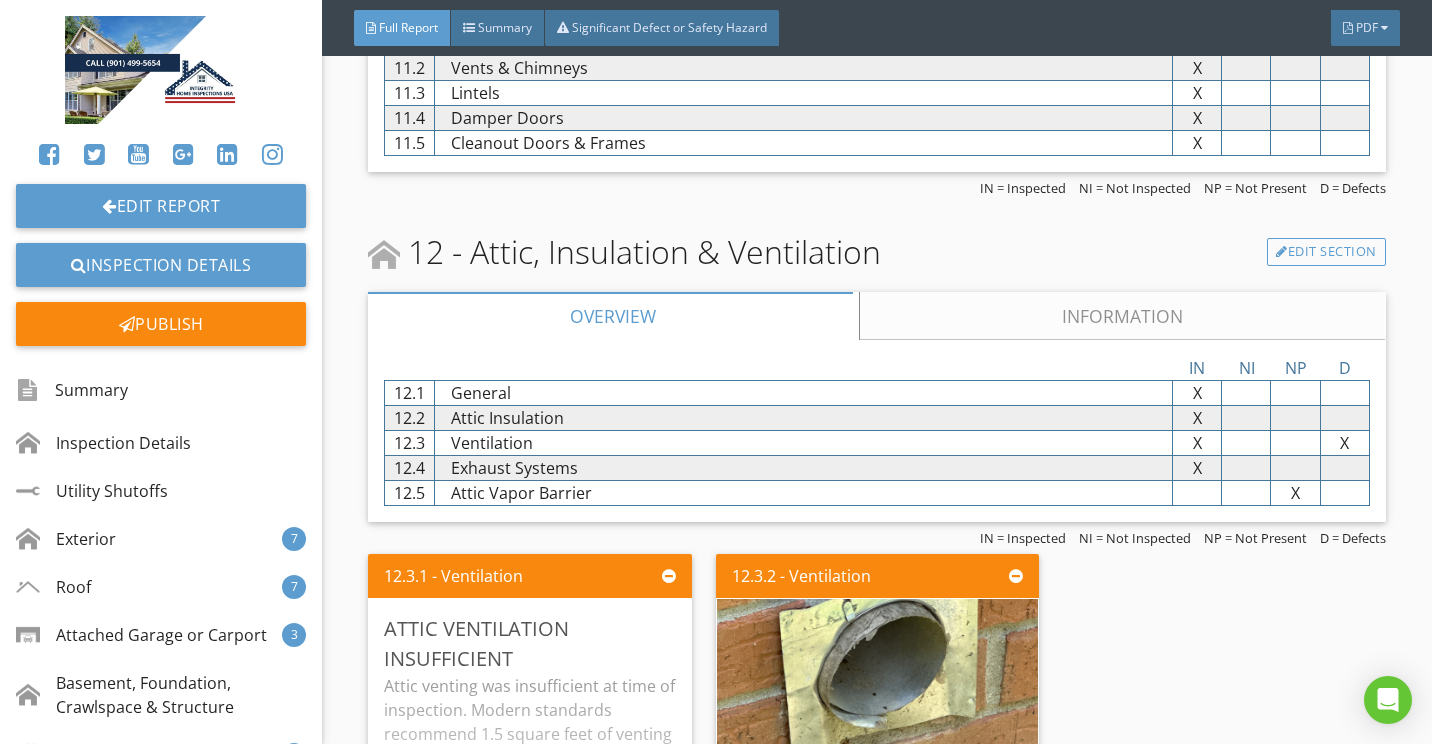 scroll, scrollTop: 13200, scrollLeft: 0, axis: vertical 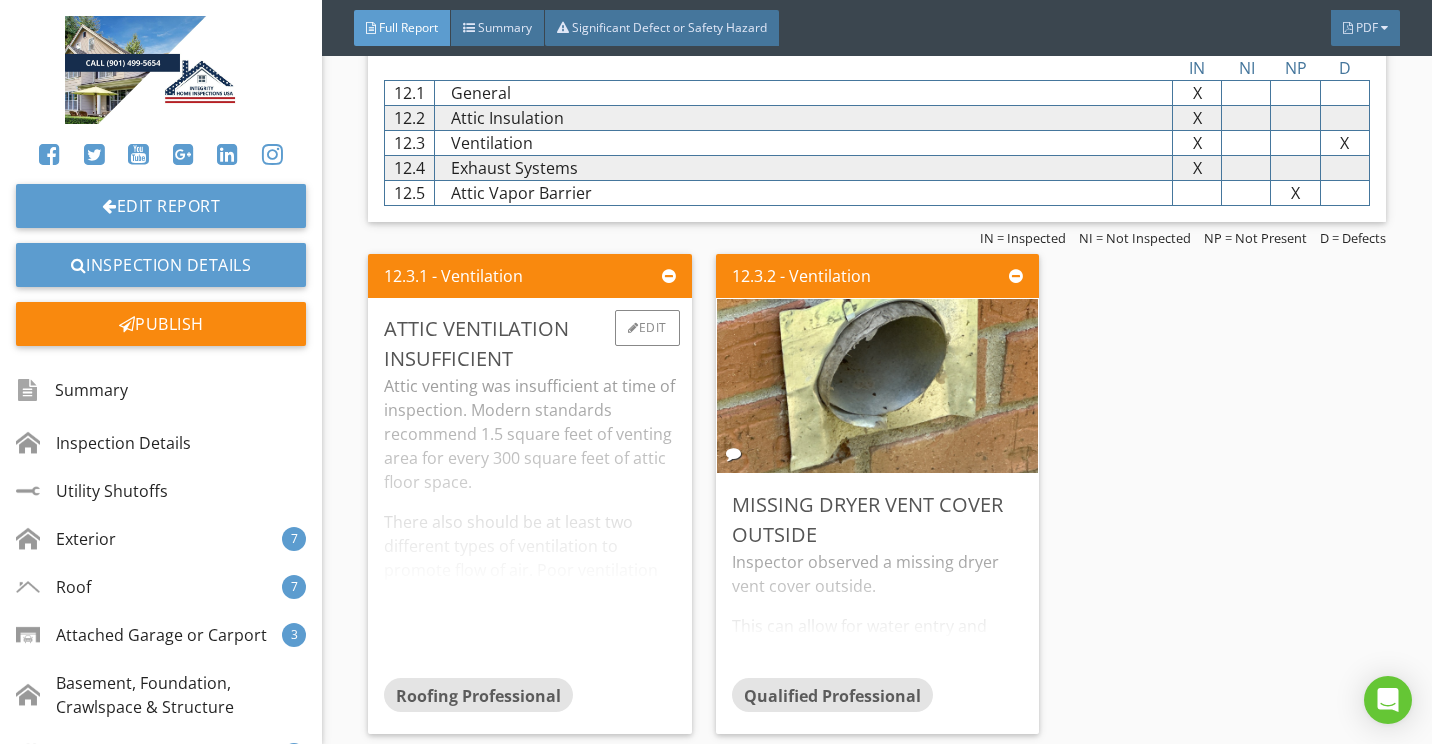 click on "Attic venting was insufficient at time of inspection. Modern standards recommend 1.5 square feet of venting area for every 300 square feet of attic floor space.  There also should be at least two different types of ventilation to promote flow of air. Poor ventilation can lead to premature deterioration of roofing materials Options may include soffit venting, a thermostatically controlled fan, turbine fan vents and other less common solutions. Recommend a roofing contractor evaluate and remedy." at bounding box center (529, 526) 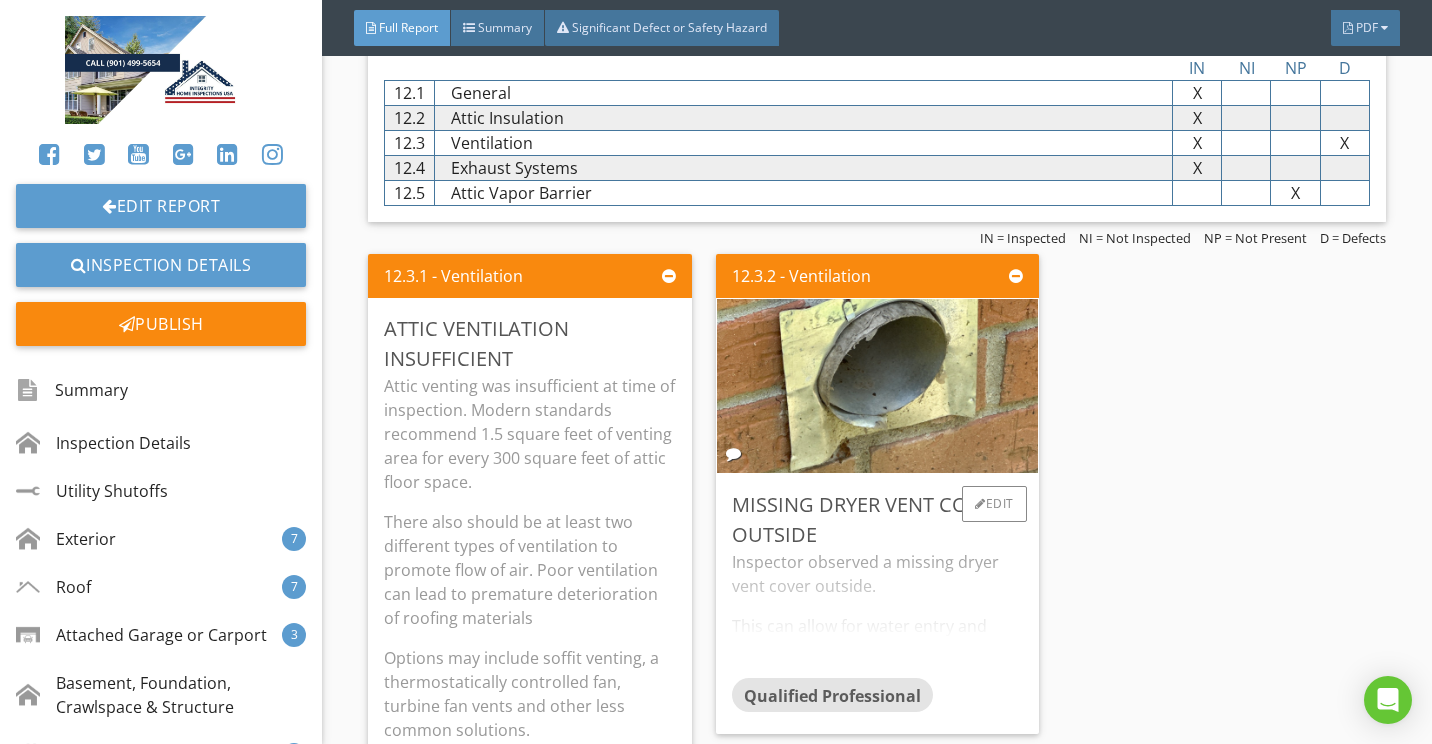 click on "Inspector observed a missing dryer vent cover outside. This can allow for water entry and pest infestation. Recommend a qualified professional to install a dryer vent cover." at bounding box center [877, 614] 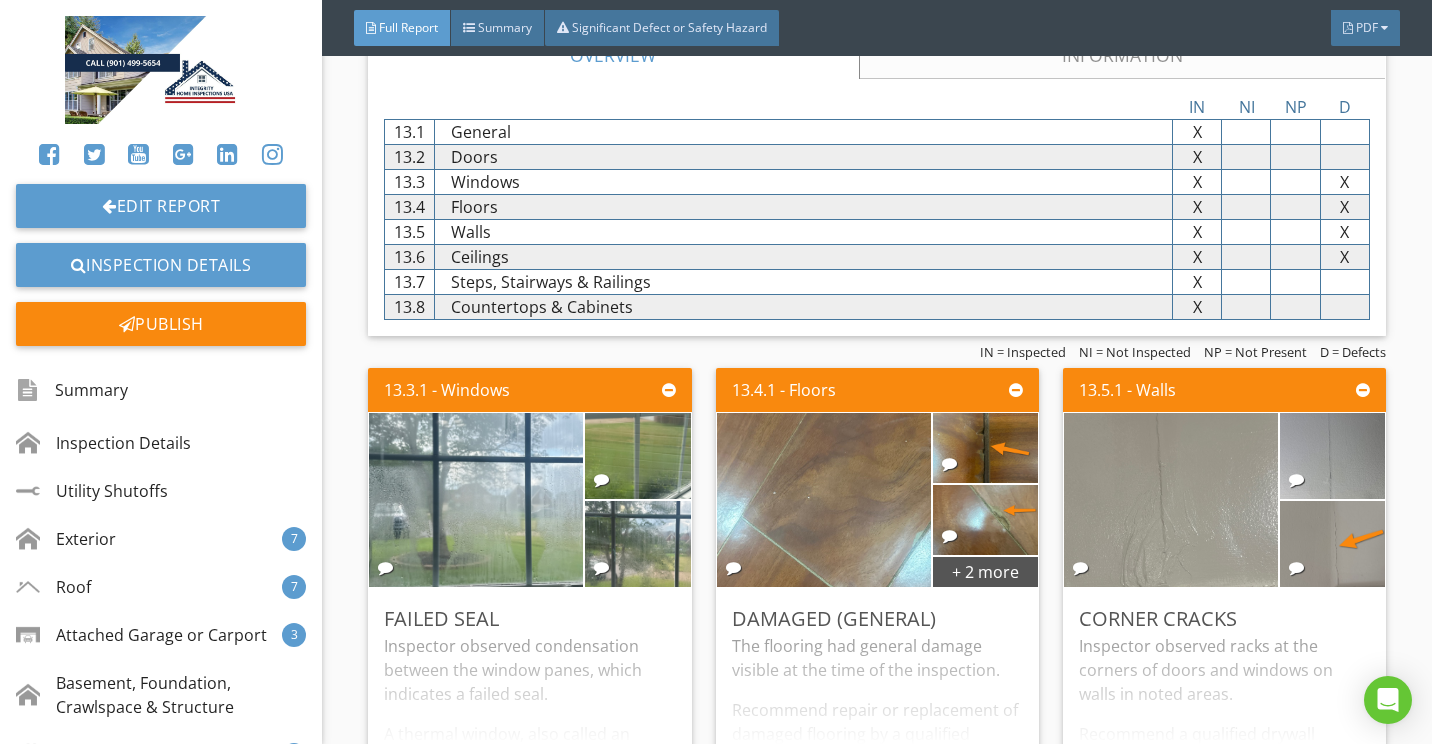 scroll, scrollTop: 14500, scrollLeft: 0, axis: vertical 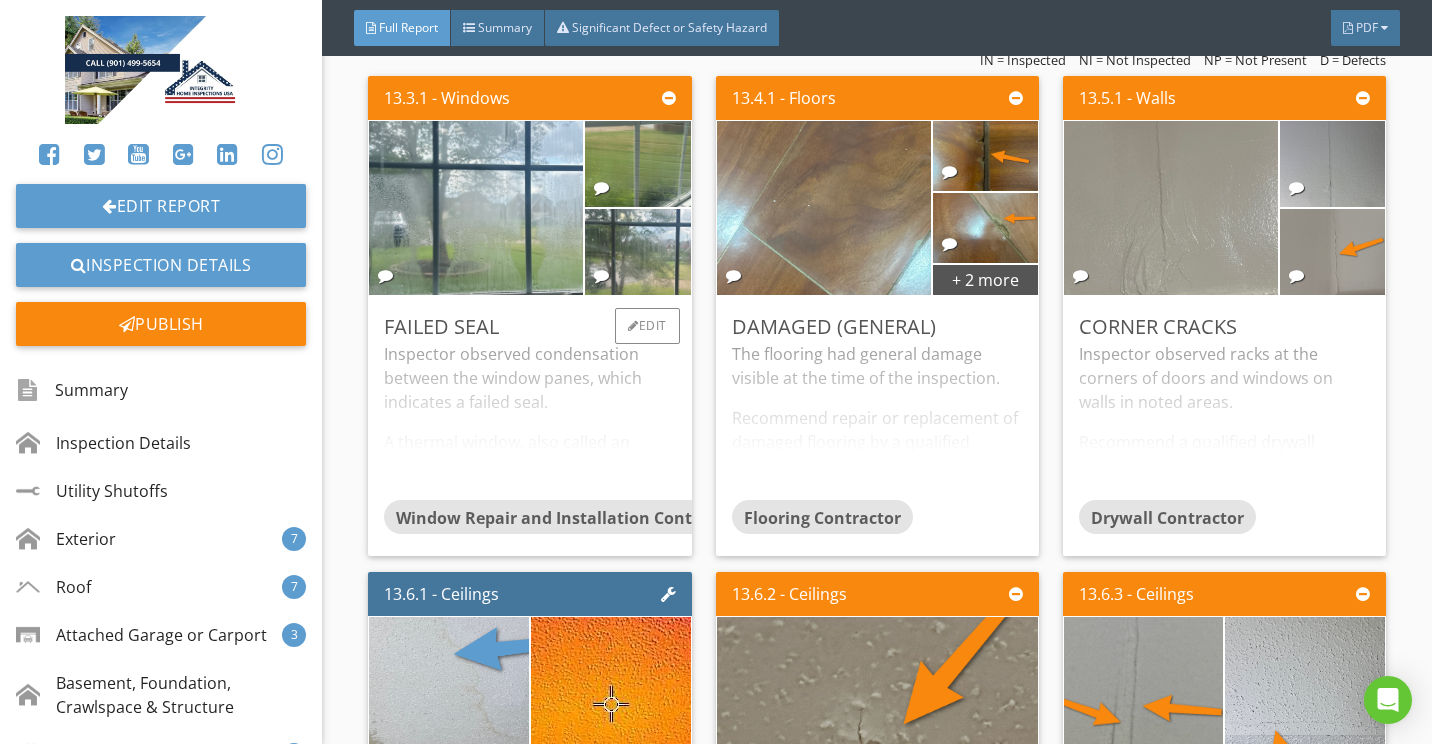 click on "Inspector observed condensation between the window panes, which indicates a failed seal.  A thermal window, also called an insulated glass unit (IGU) has two or three panes of glass with open space between the panes. Manufacturers vacuum the space between the glass panes of these replacement windows to remove air and then fill insert a special gas fill, which is usually composed of argon or krypton. This gas fill slows down the rate of heat transfer within the window, boosting its energy efficiency. It is a misconception that this condition is simply cosmetic. This is not accurate.  There is certainly a cosmetic concern with a failed window seal however there is also a functional effect, as the window has lost some of it’s insulating value and can allow moisture entry into the home easier. That said, the windows will still have insulating value, just not the full insulating value.  Recommend qualified window contractor evaluate & replace." at bounding box center [529, 421] 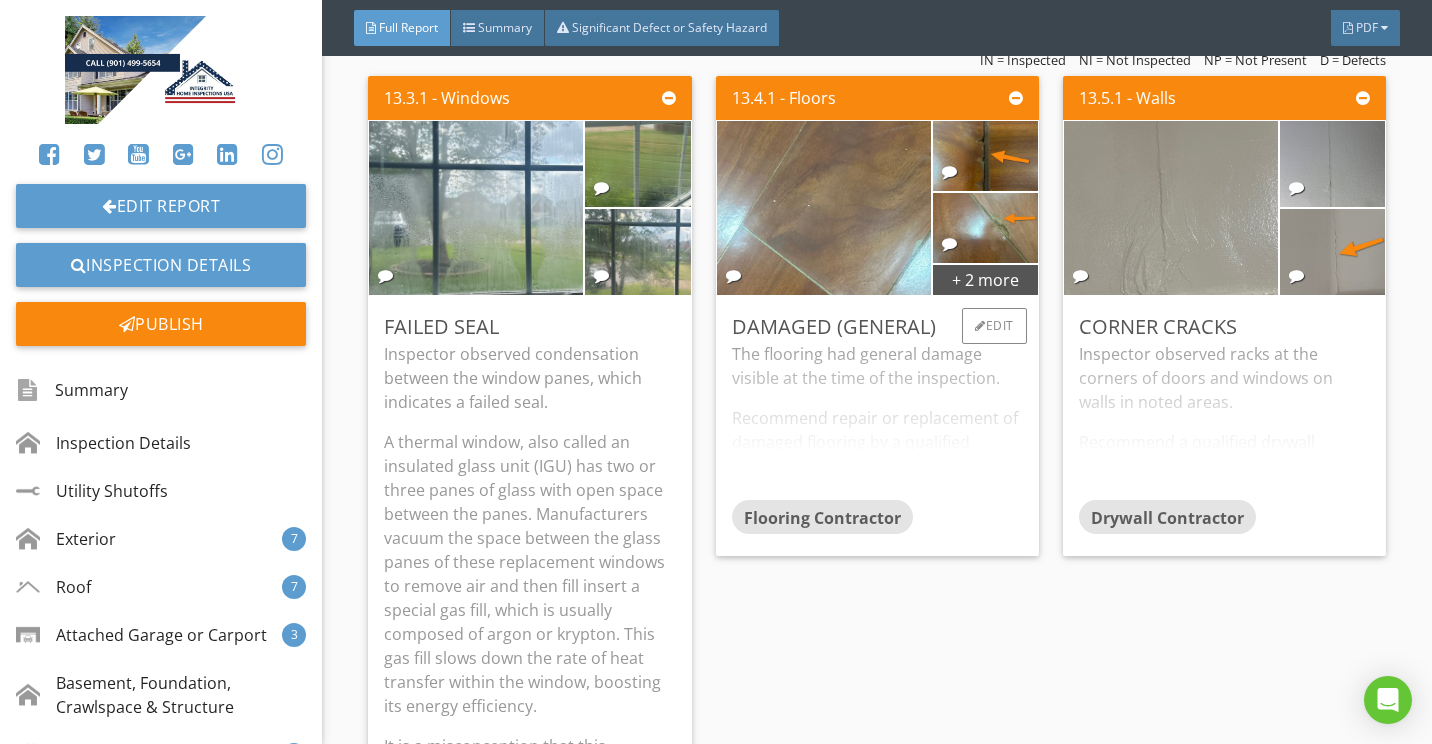 click on "The flooring had general damage visible at the time of the inspection. Recommend repair or replacement of damaged flooring by a qualified flooring professional." at bounding box center [877, 421] 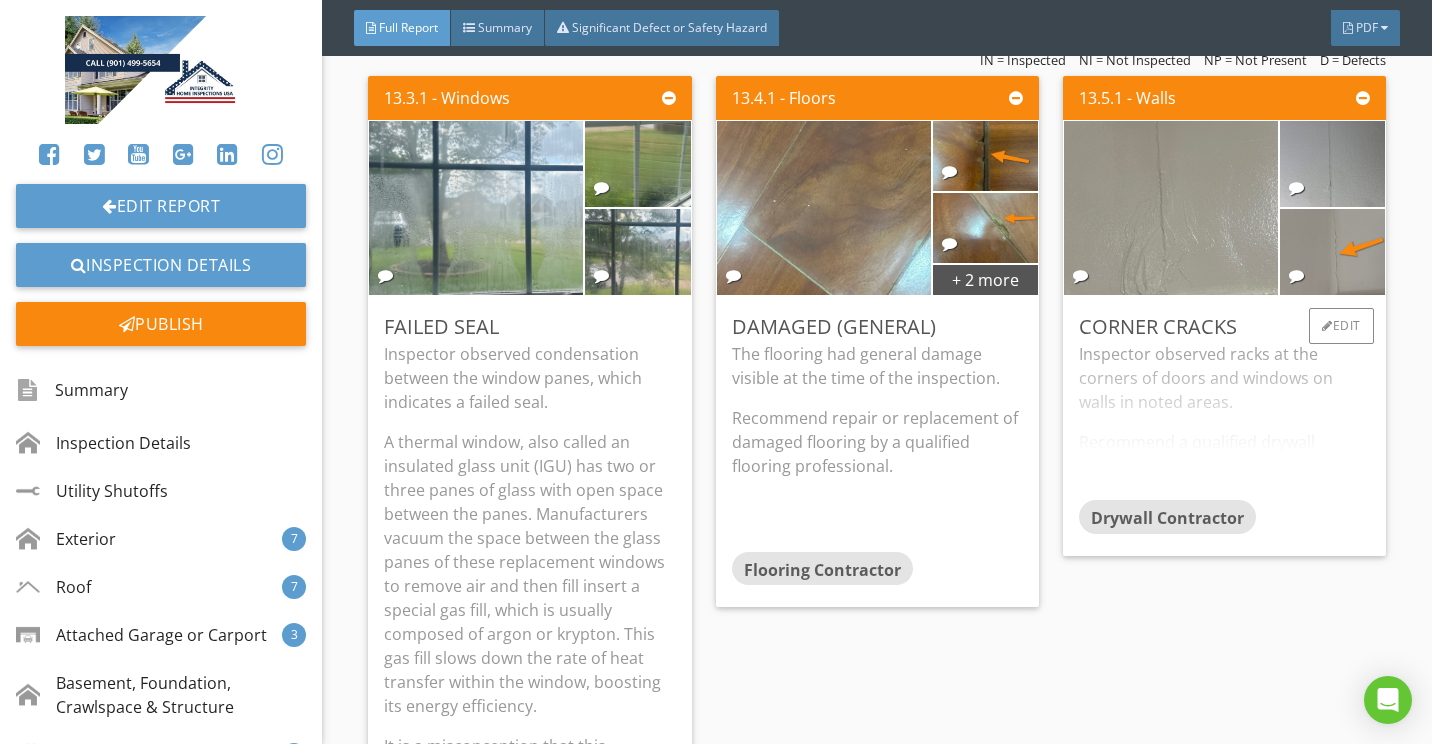 click on "Inspector observed racks at the corners of doors and windows on walls in noted areas. Recommend a qualified drywall professional for repair." at bounding box center (1224, 421) 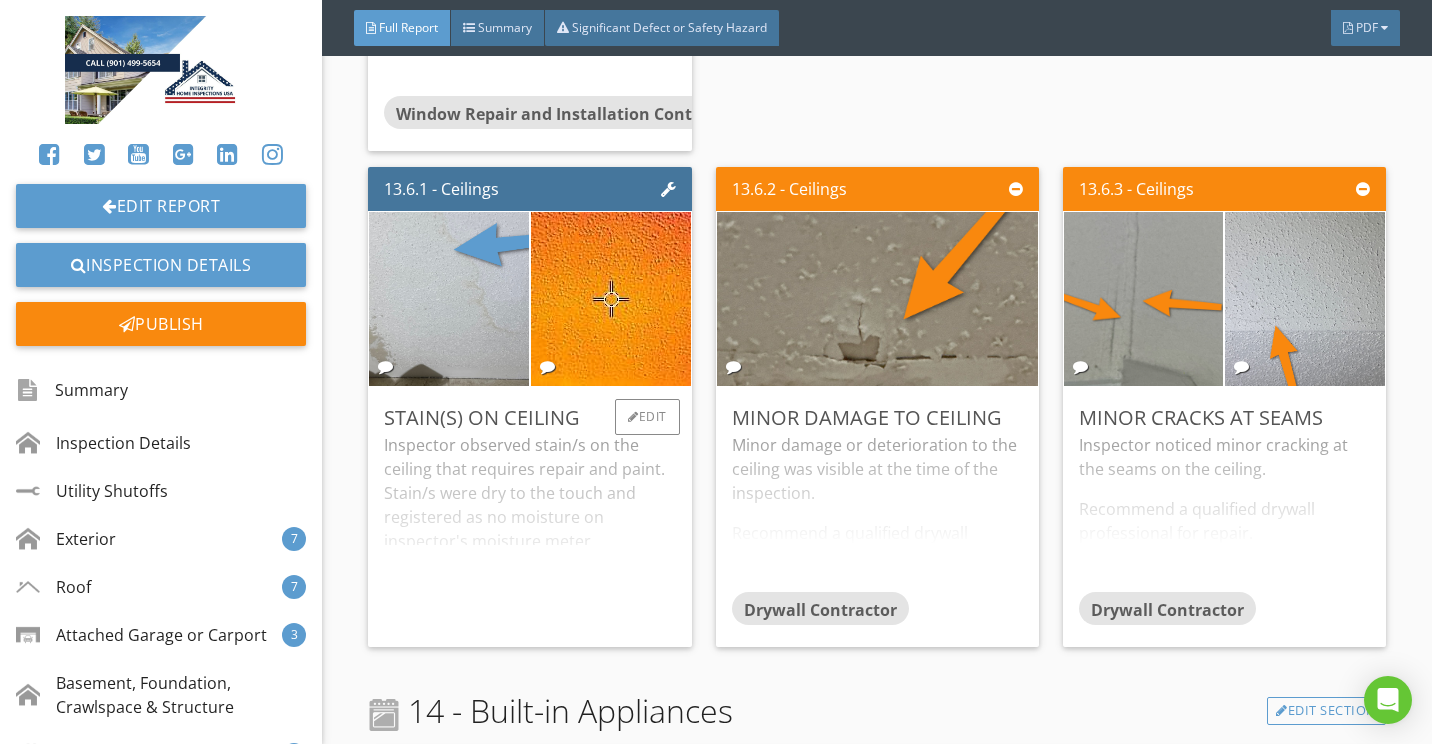 scroll, scrollTop: 15600, scrollLeft: 0, axis: vertical 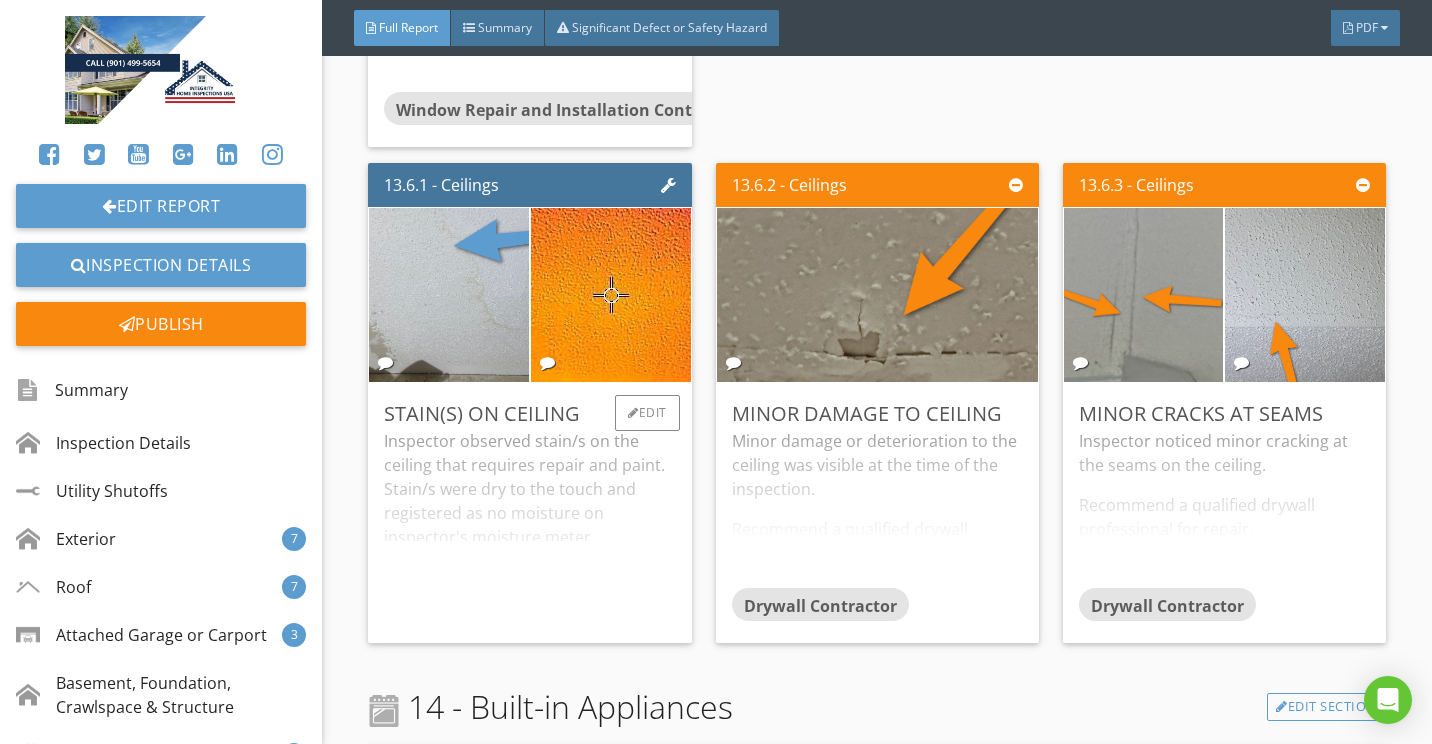 click on "Inspector observed stain/s on the ceiling that requires repair and paint. Stain/s were dry to the touch and registered as no moisture on inspector's moisture meter. Inspector is noting this so that the client knows that stains were noted and inspected. This is informational only." at bounding box center (529, 528) 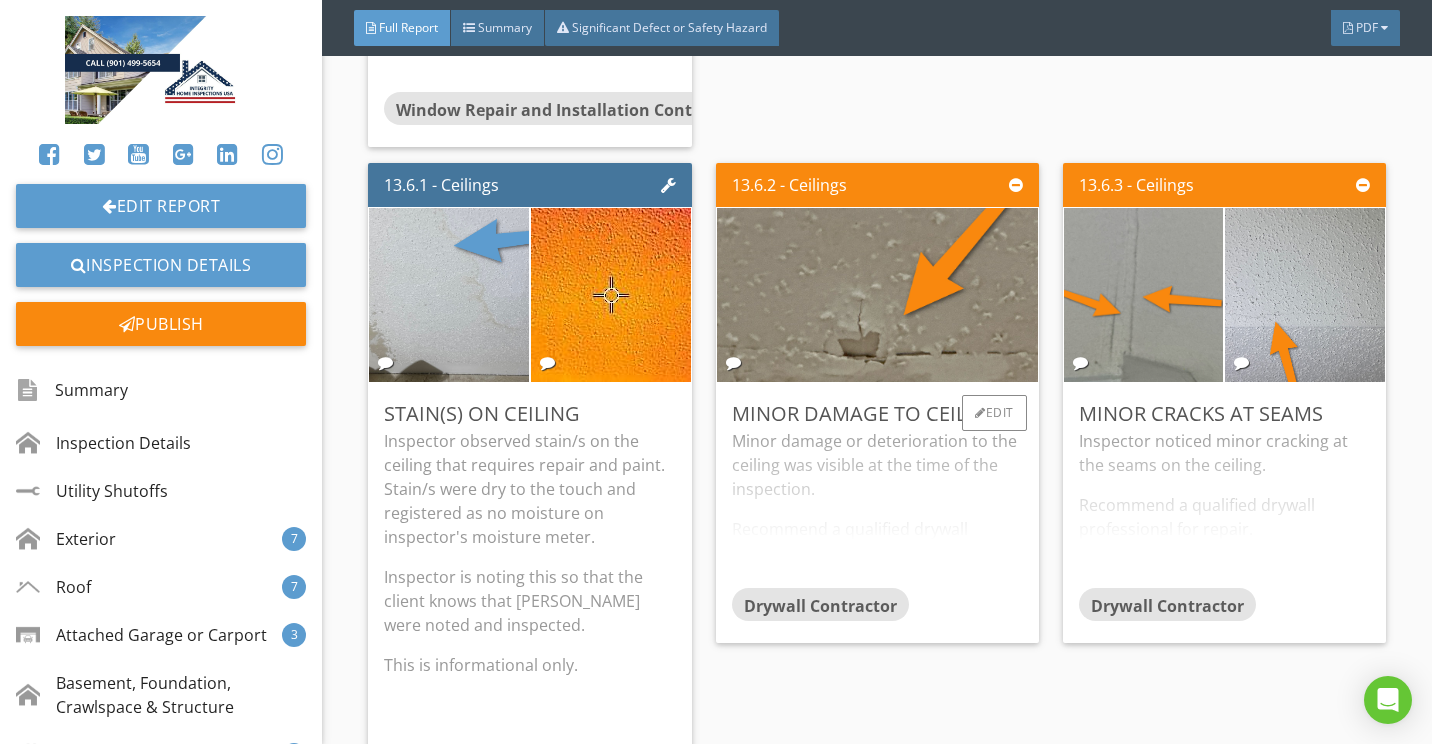 click on "Minor damage or deterioration to the ceiling was visible at the time of the inspection. Recommend a qualified drywall professional for repair." at bounding box center (877, 508) 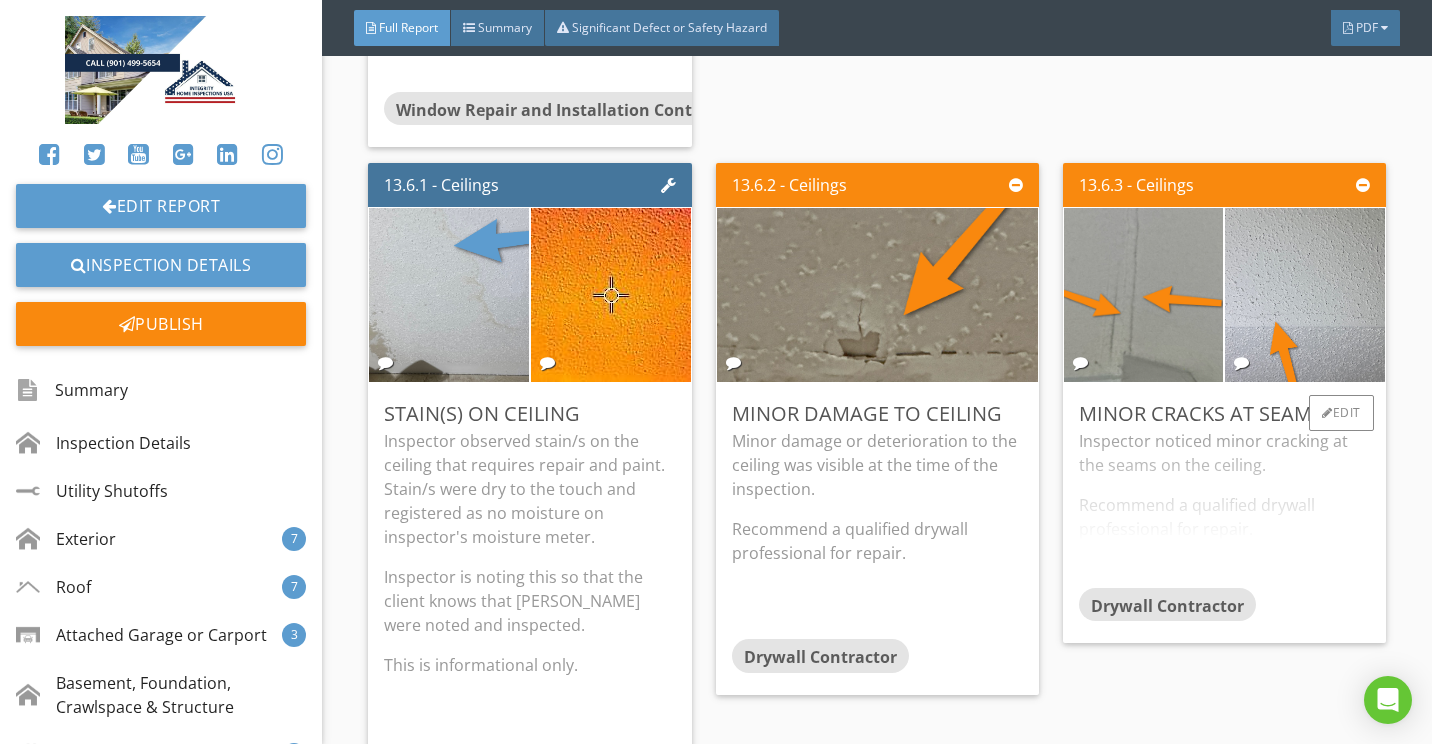 click on "Inspector noticed minor cracking at the seams on the ceiling.  Recommend a qualified drywall professional for repair." at bounding box center [1224, 508] 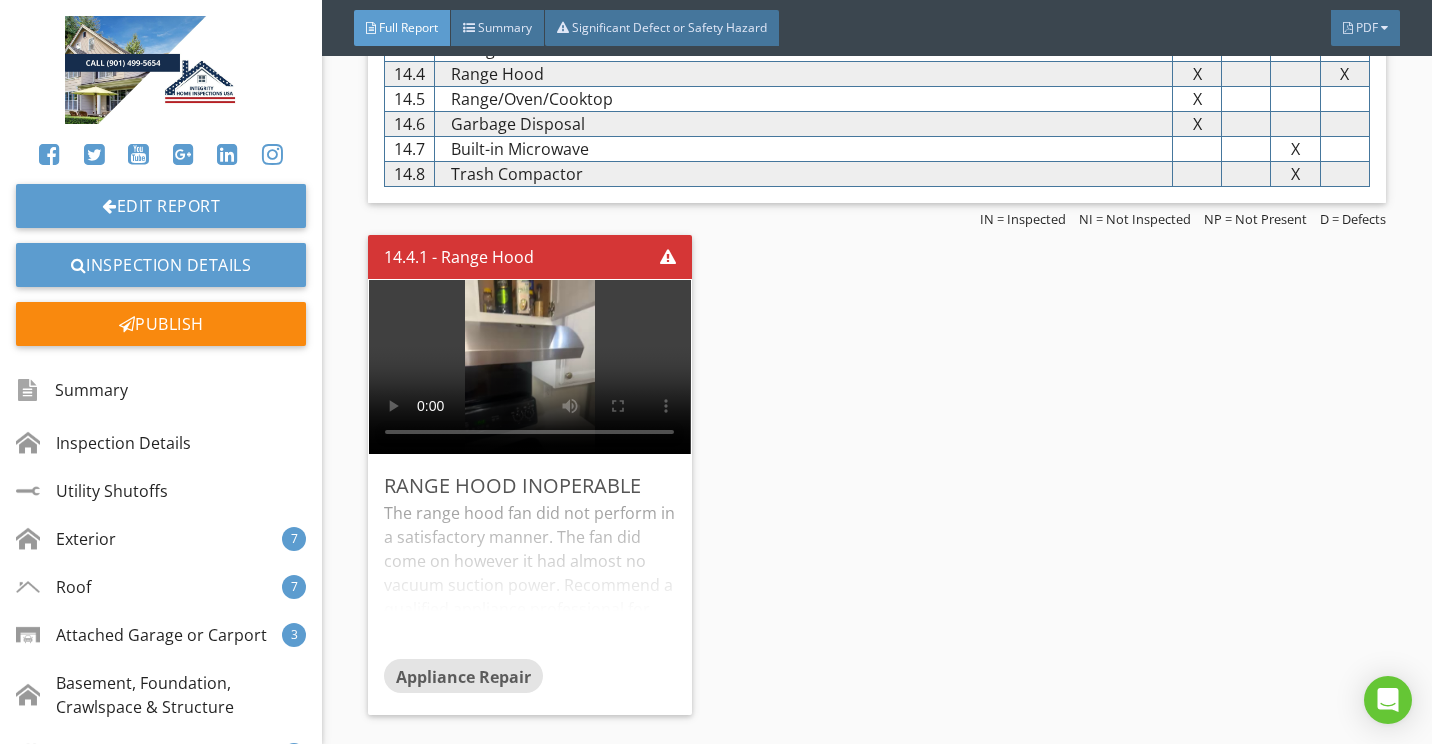 scroll, scrollTop: 16600, scrollLeft: 0, axis: vertical 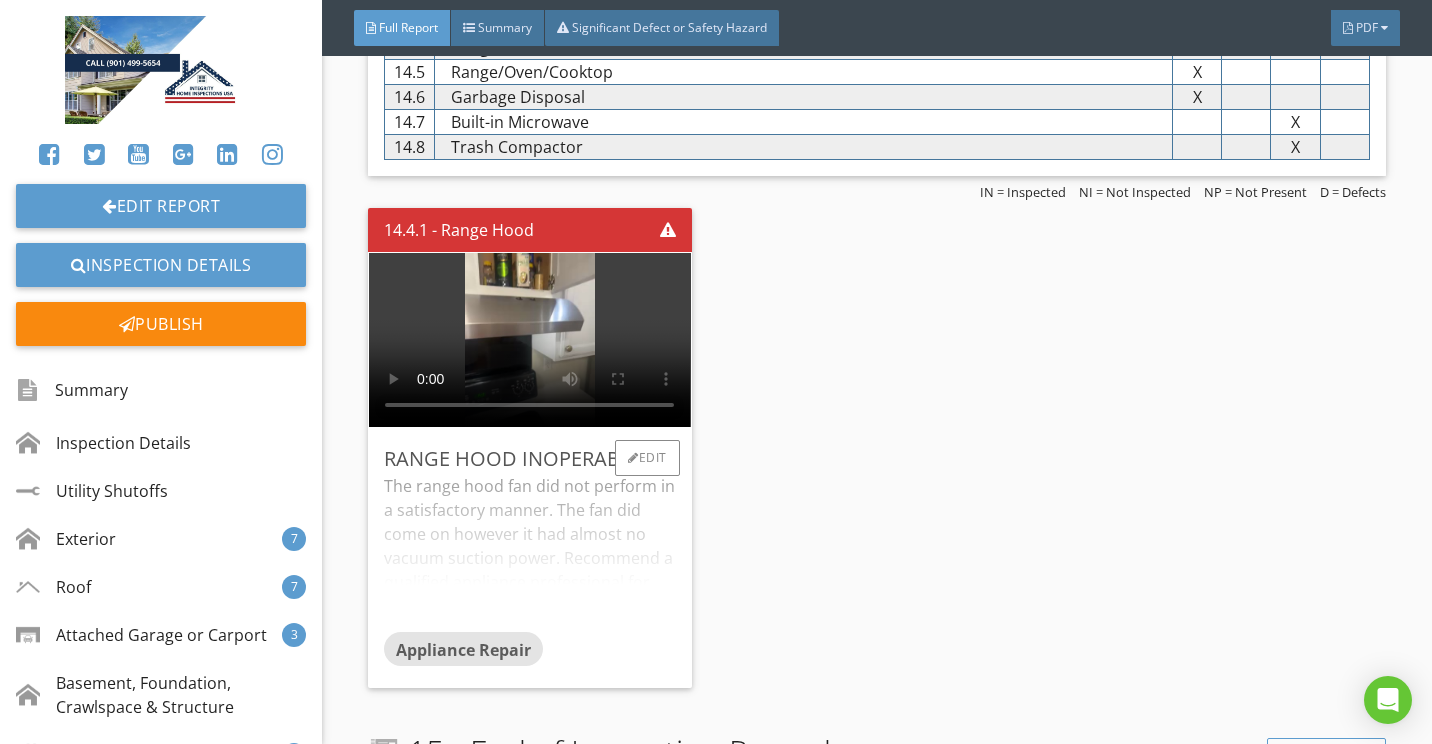 click on "The range hood fan did not perform in a satisfactory manner. The fan did come on however it had almost no vacuum suction power. Recommend a qualified appliance professional for repair or replacement as needed." at bounding box center [529, 553] 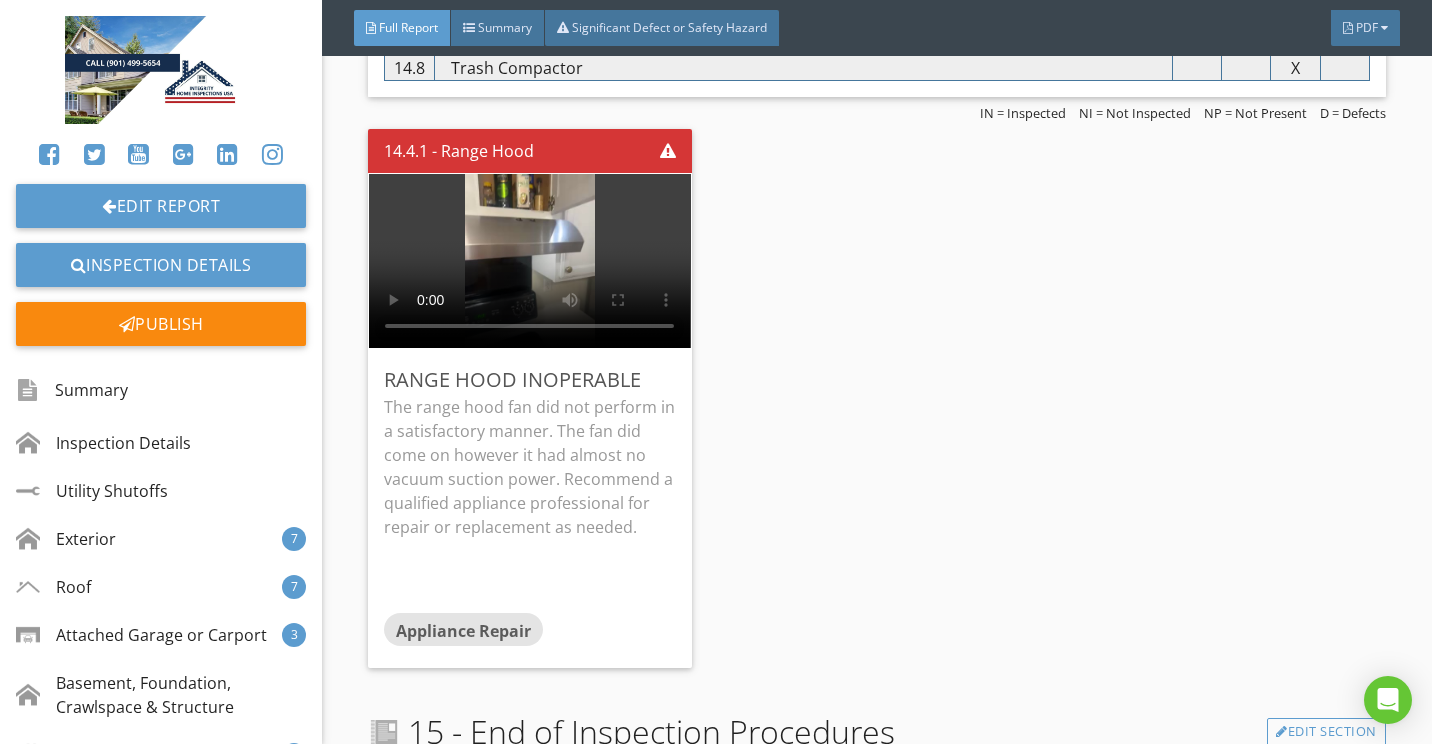 scroll, scrollTop: 16952, scrollLeft: 0, axis: vertical 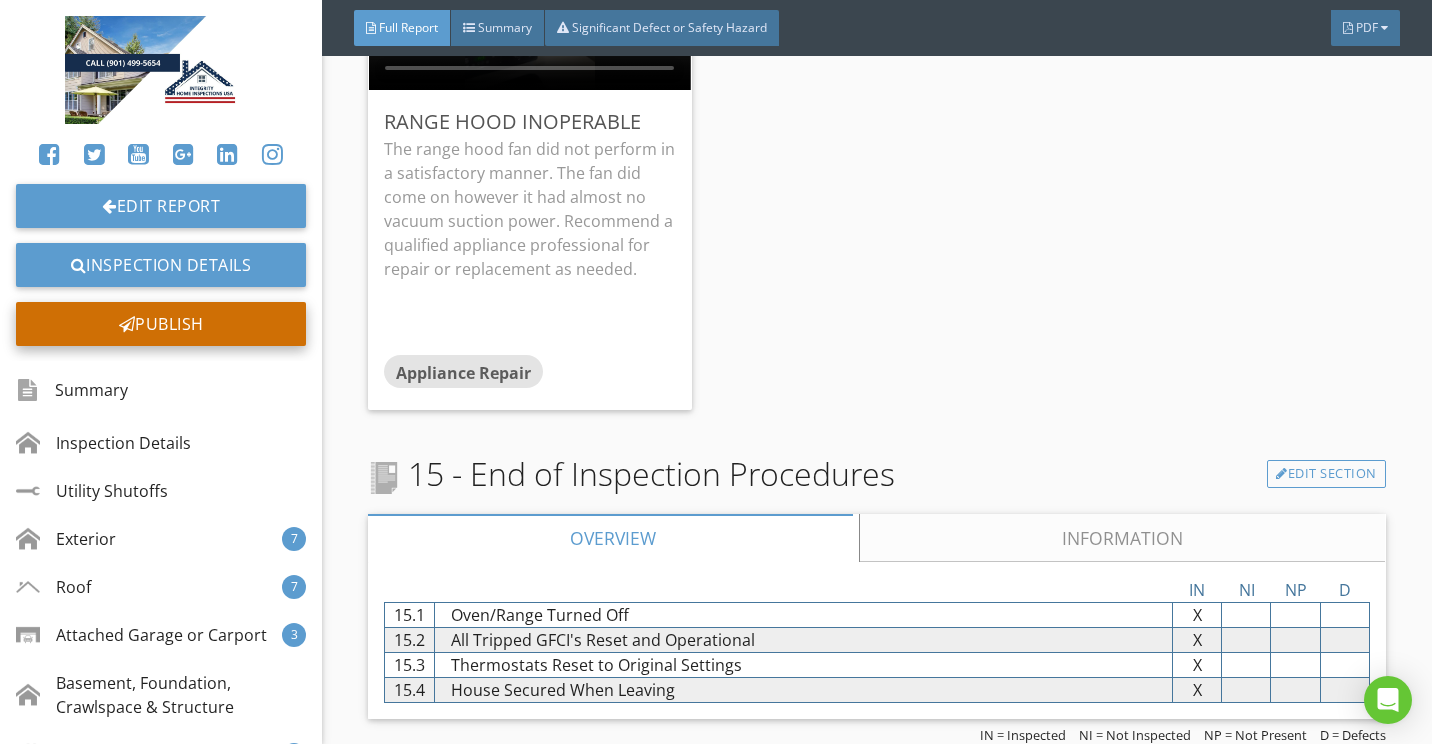 click on "Publish" at bounding box center [161, 324] 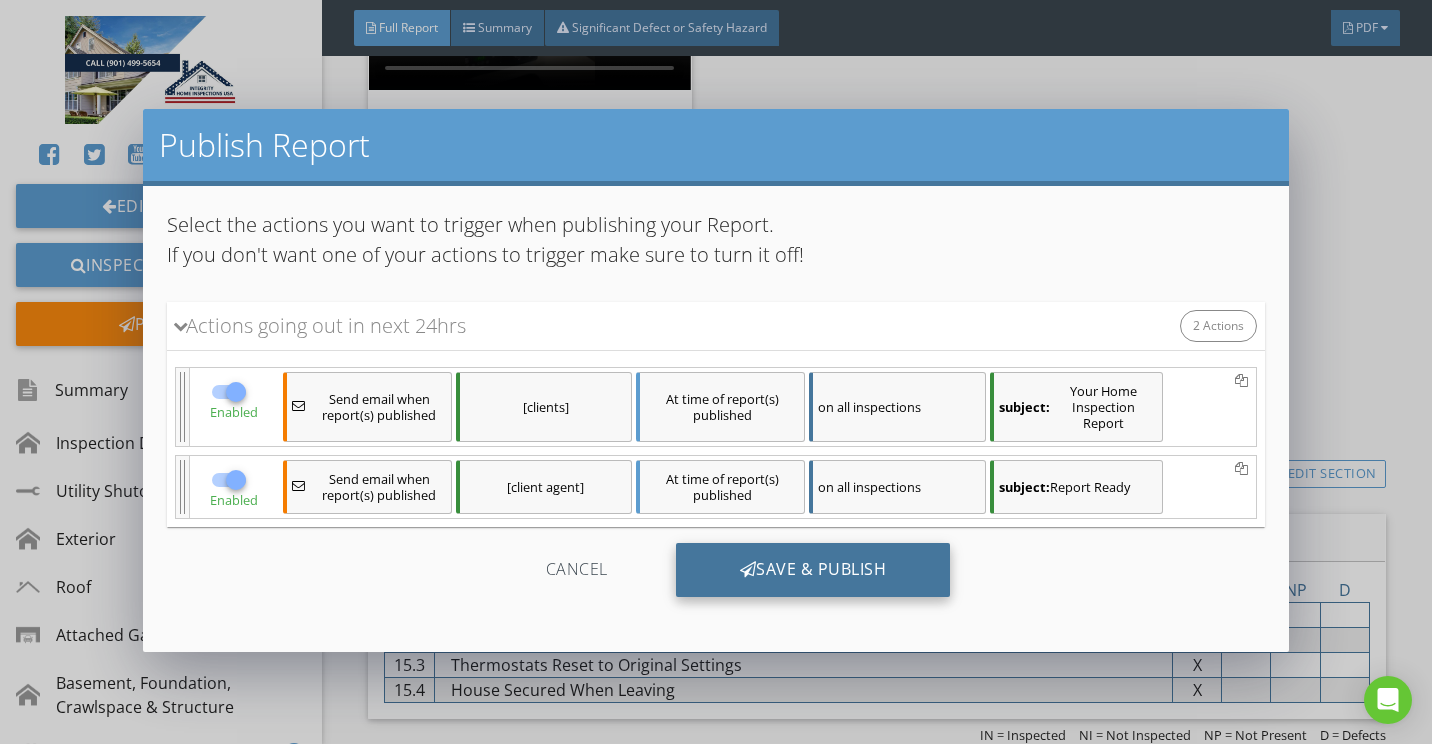 click on "Save & Publish" at bounding box center (813, 570) 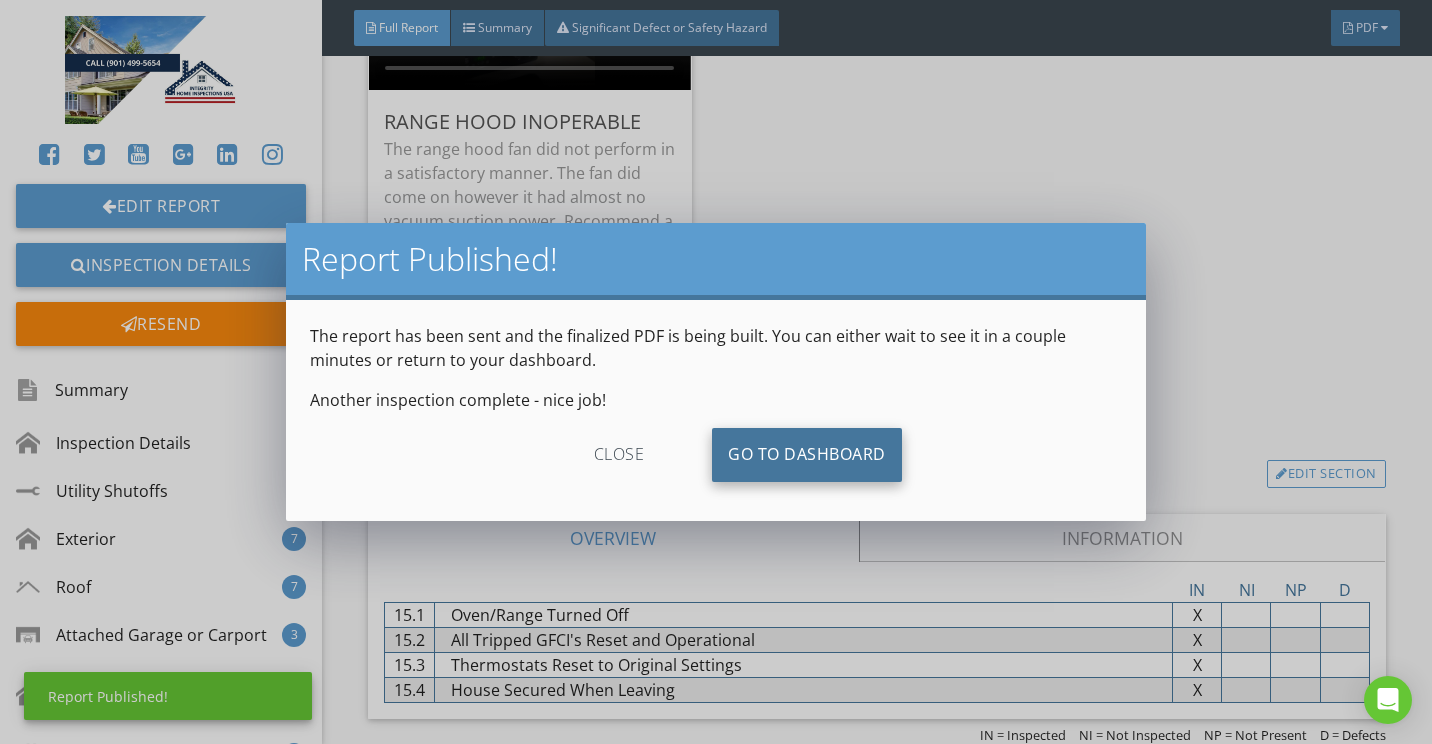 click on "Go To Dashboard" at bounding box center (807, 455) 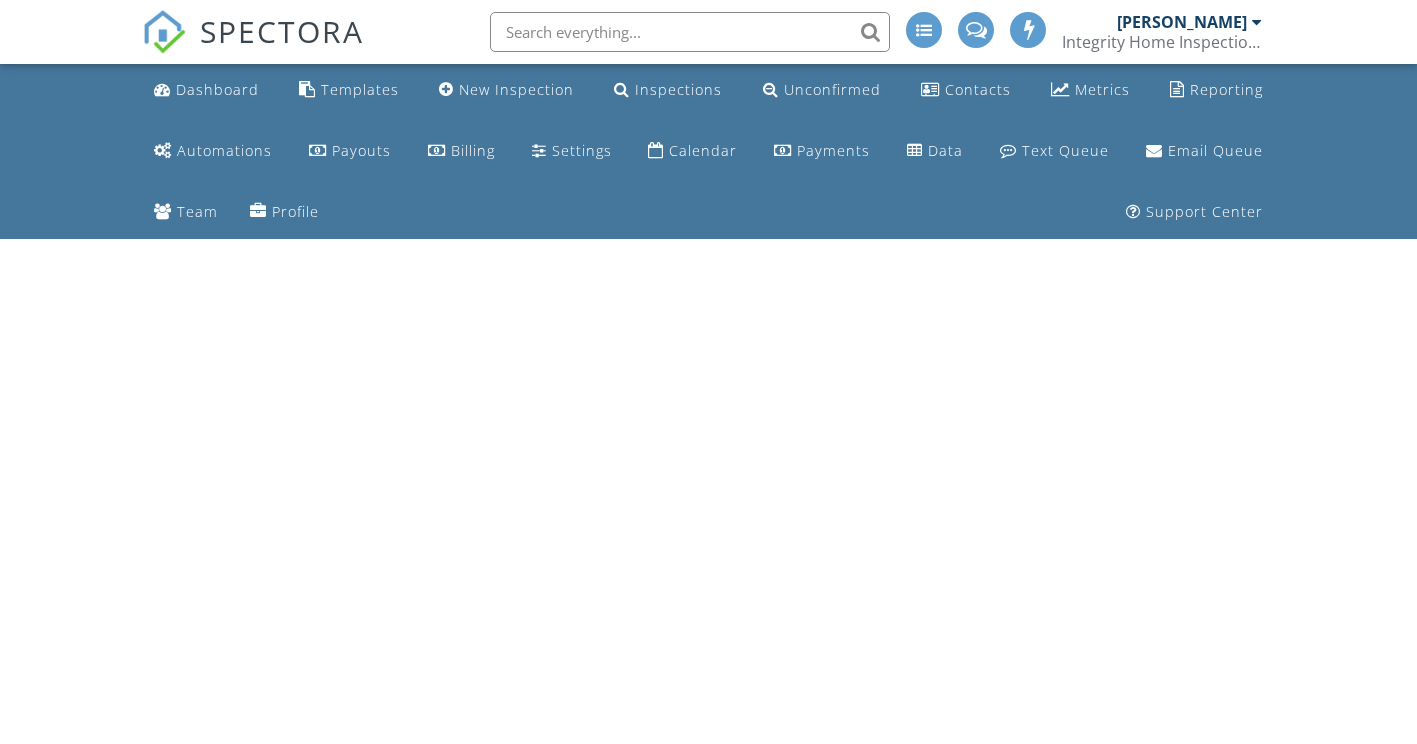 scroll, scrollTop: 0, scrollLeft: 0, axis: both 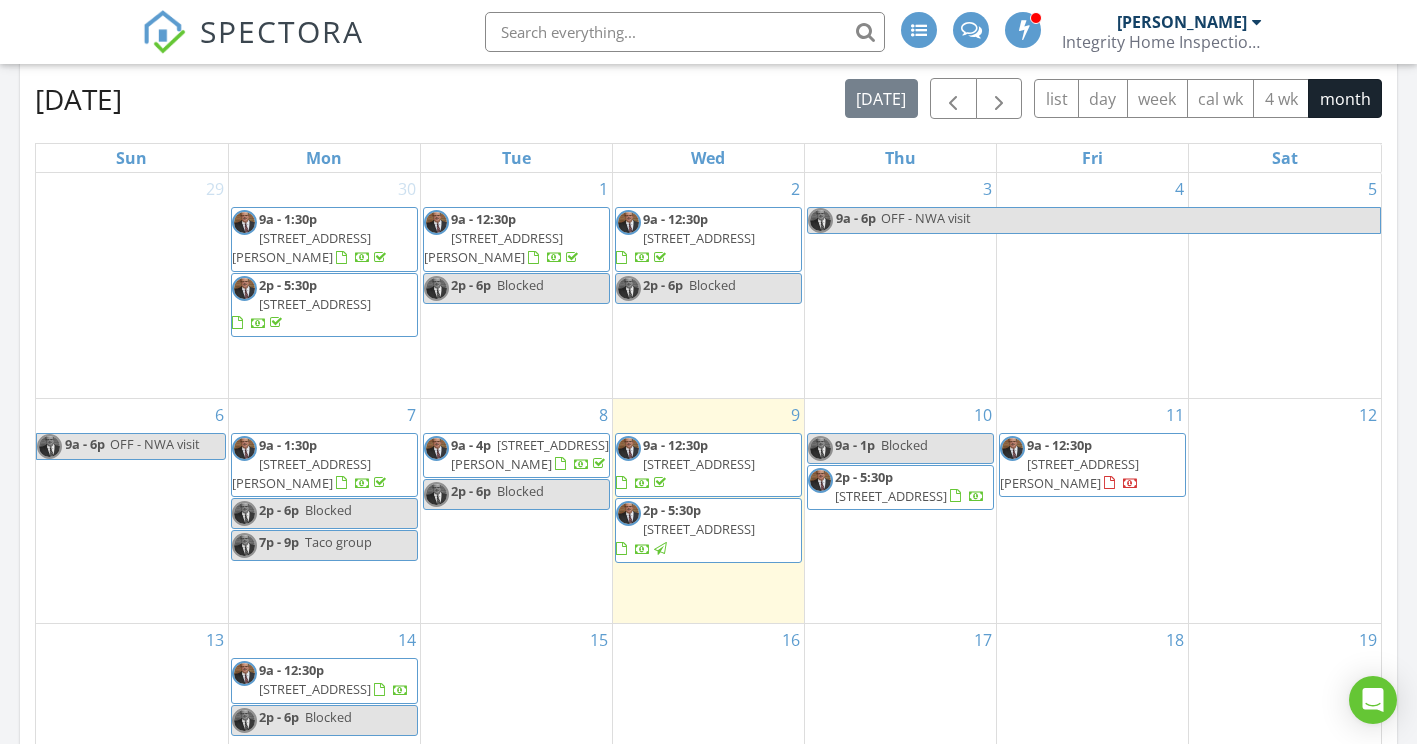drag, startPoint x: 1028, startPoint y: 468, endPoint x: 1011, endPoint y: 463, distance: 17.720045 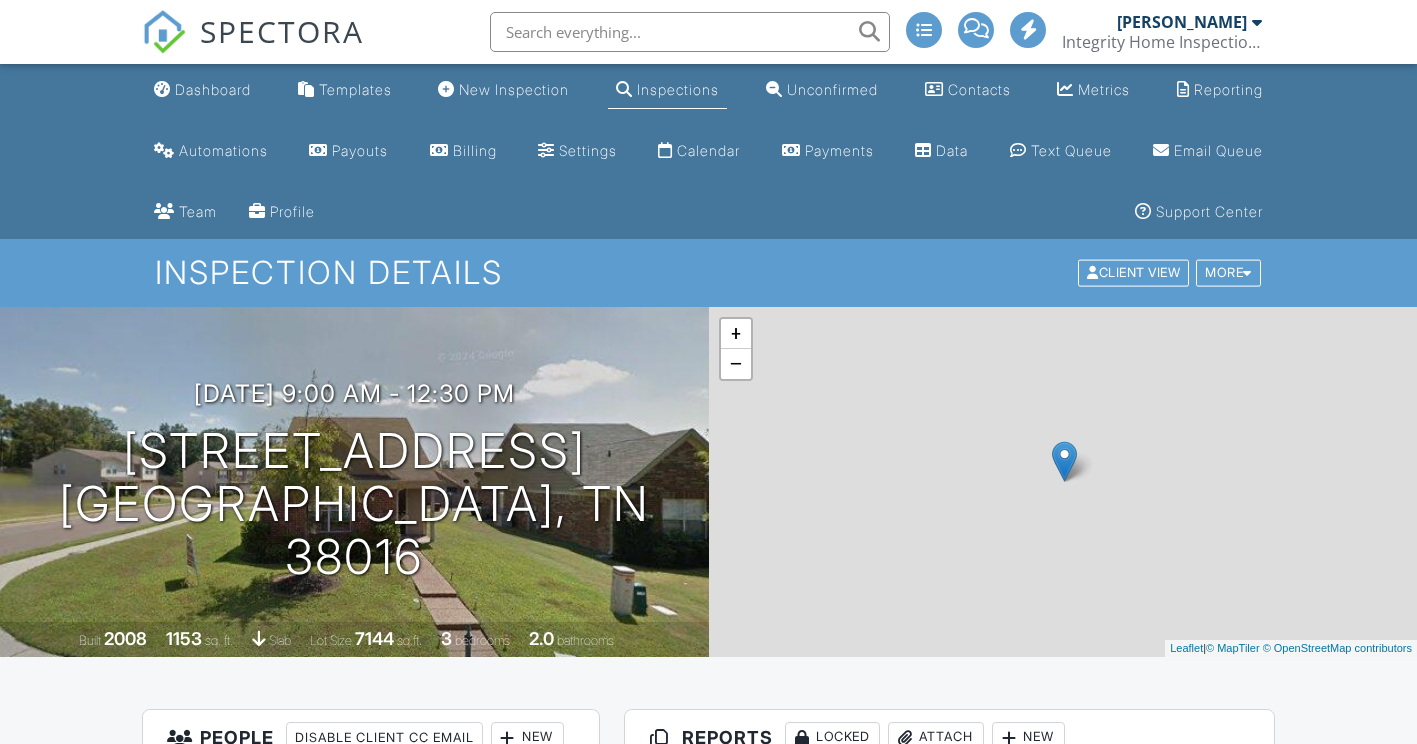 scroll, scrollTop: 385, scrollLeft: 0, axis: vertical 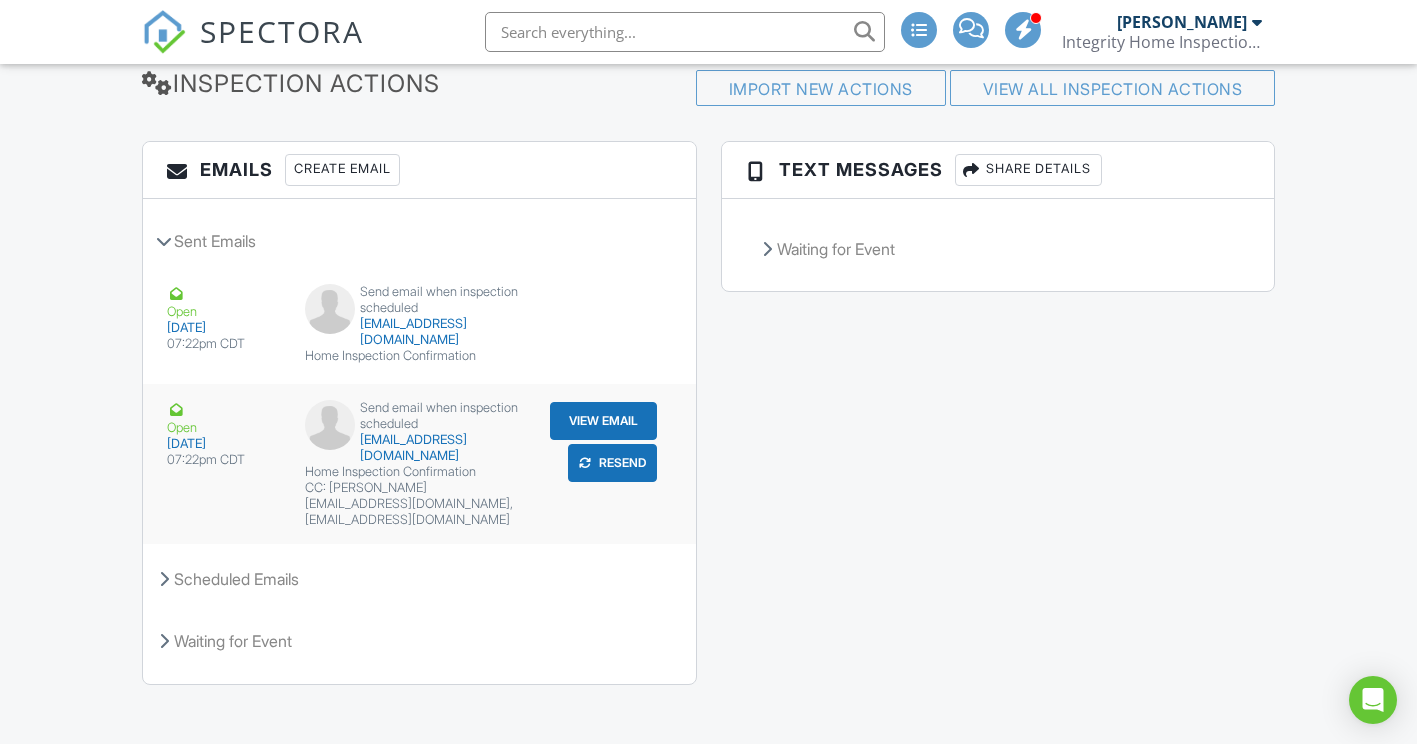 click on "Resend" at bounding box center [612, 463] 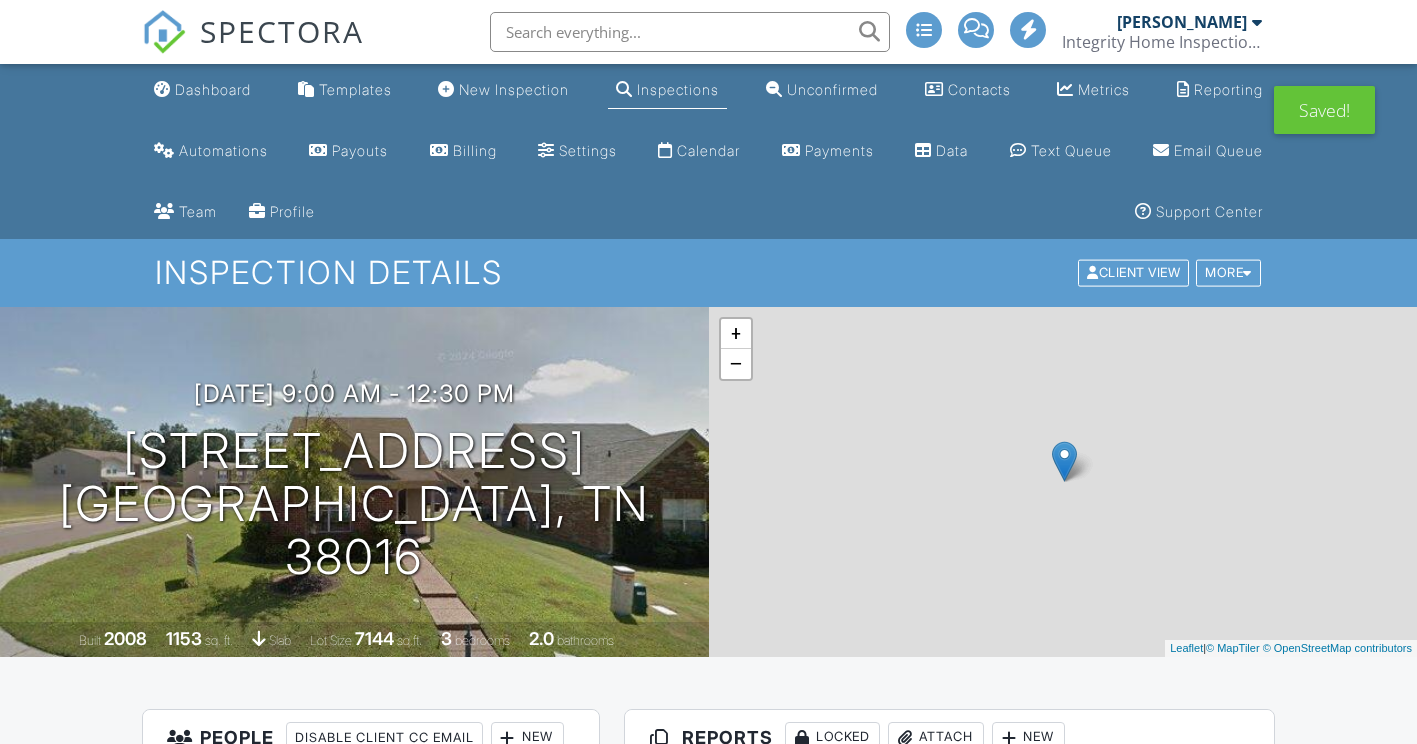 scroll, scrollTop: 0, scrollLeft: 0, axis: both 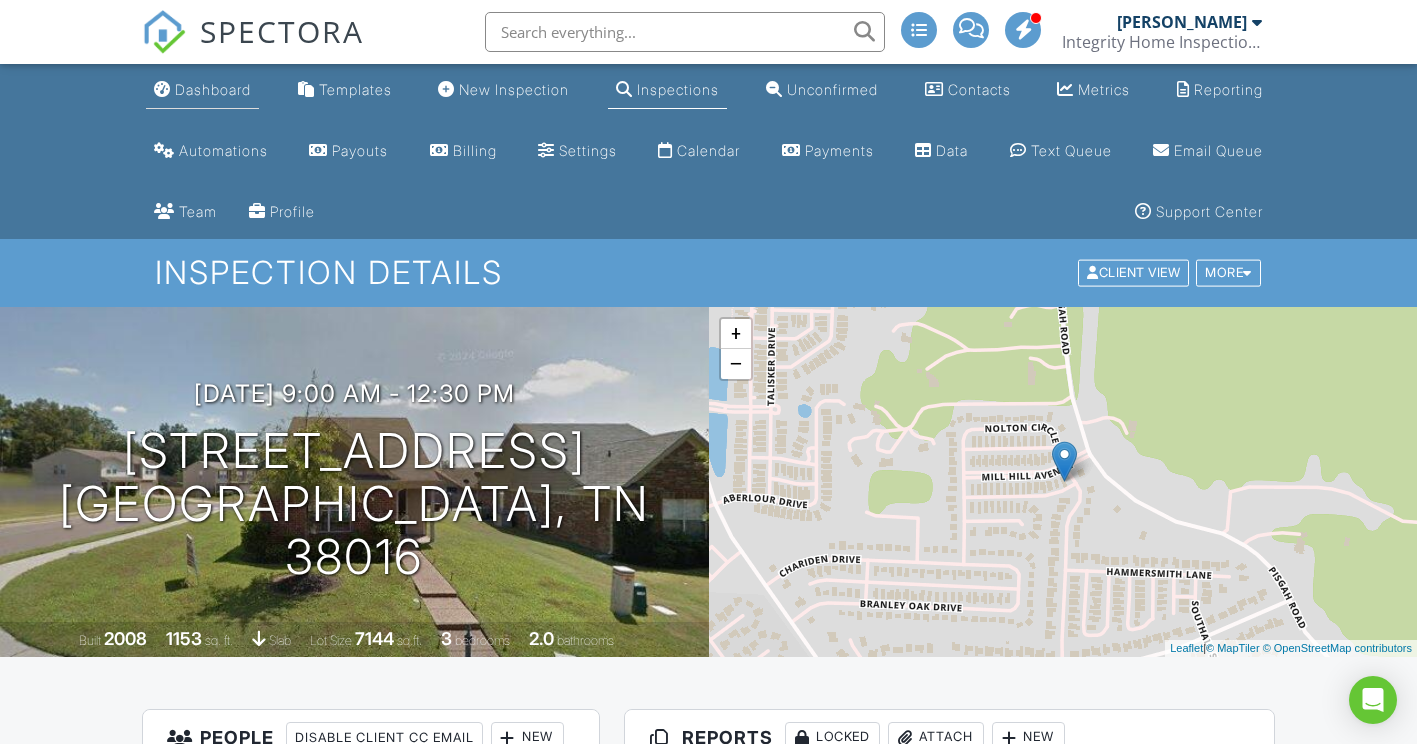 click on "Dashboard" at bounding box center (202, 90) 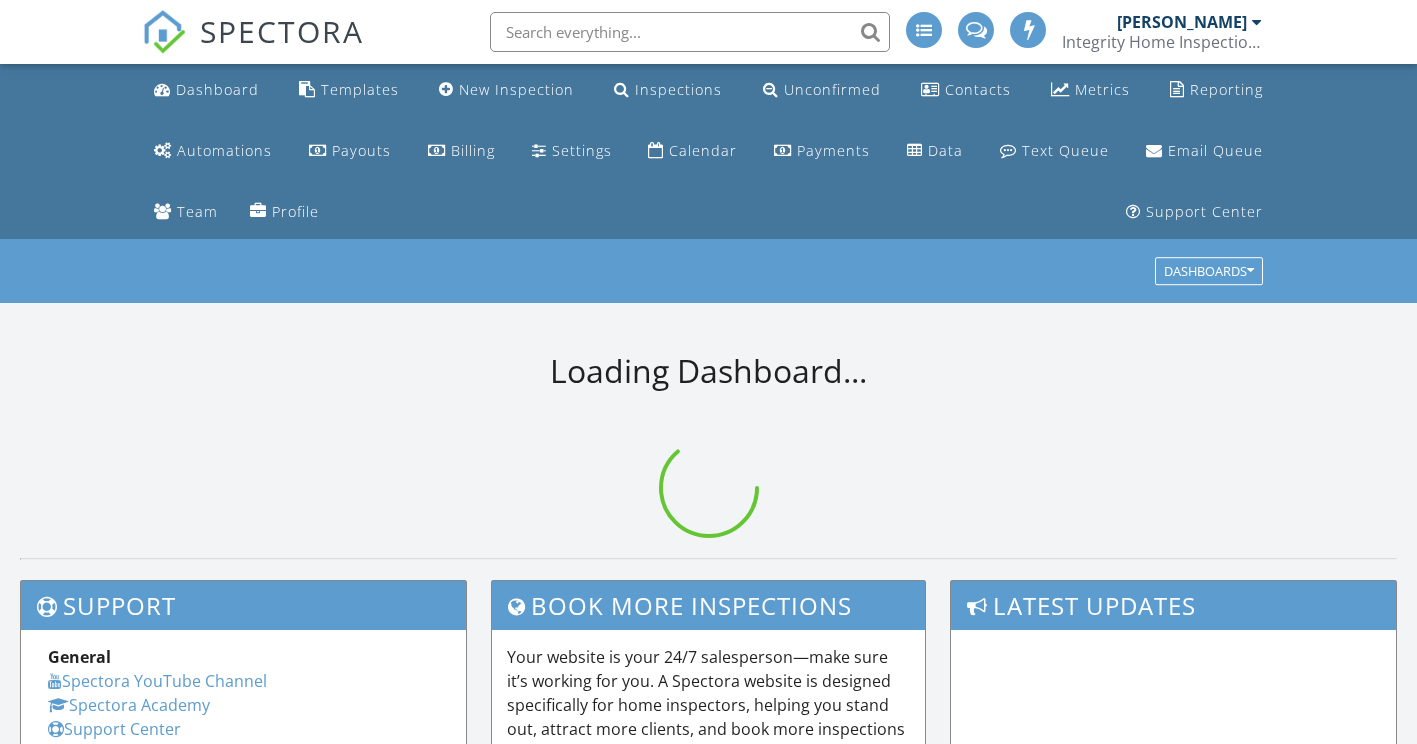 scroll, scrollTop: 0, scrollLeft: 0, axis: both 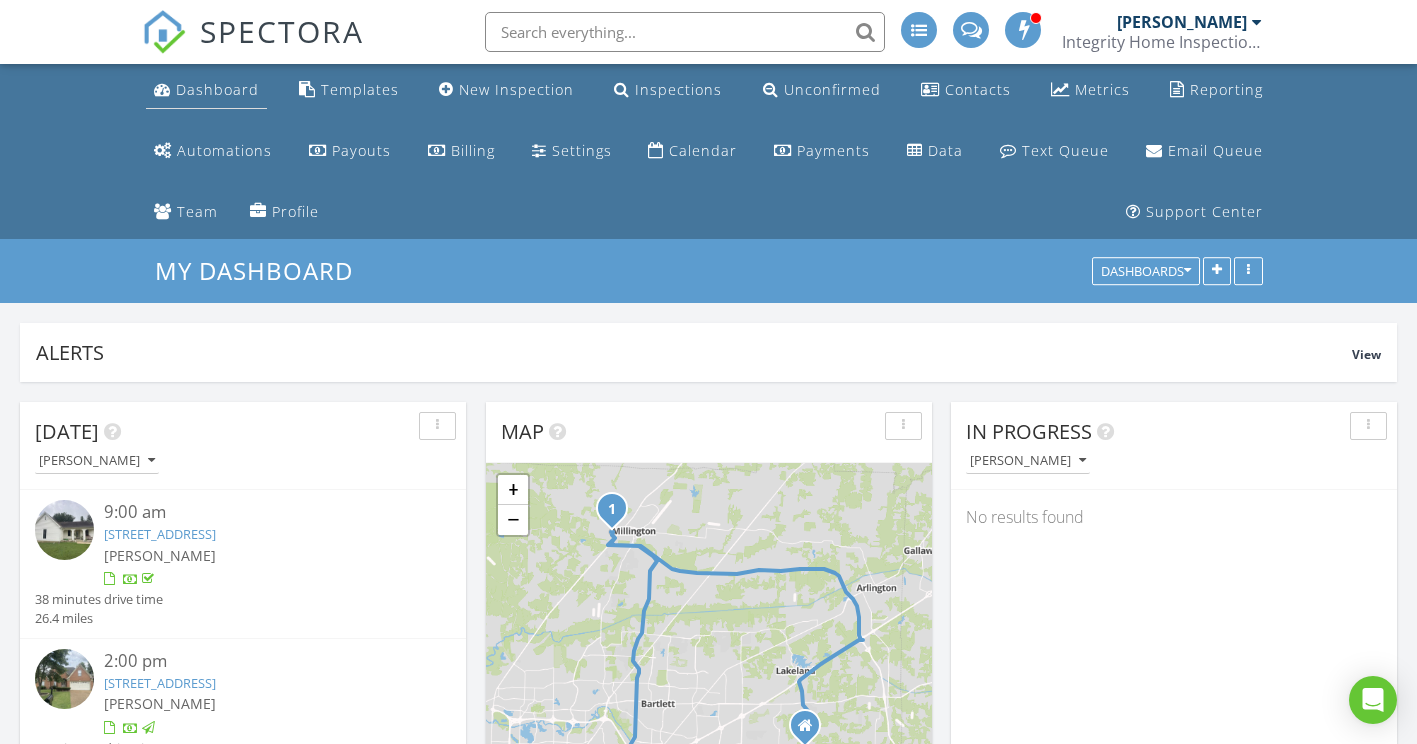 click on "Dashboard" at bounding box center (217, 89) 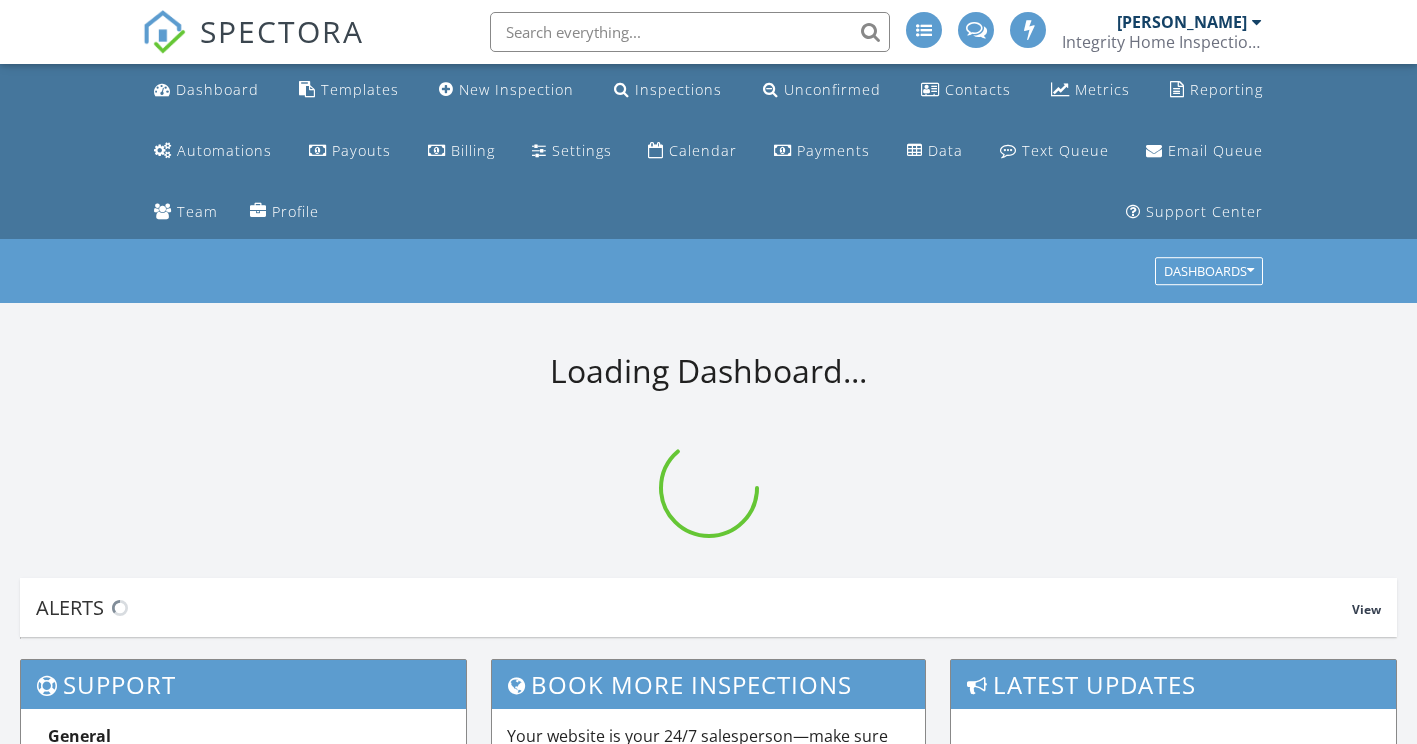 scroll, scrollTop: 0, scrollLeft: 0, axis: both 